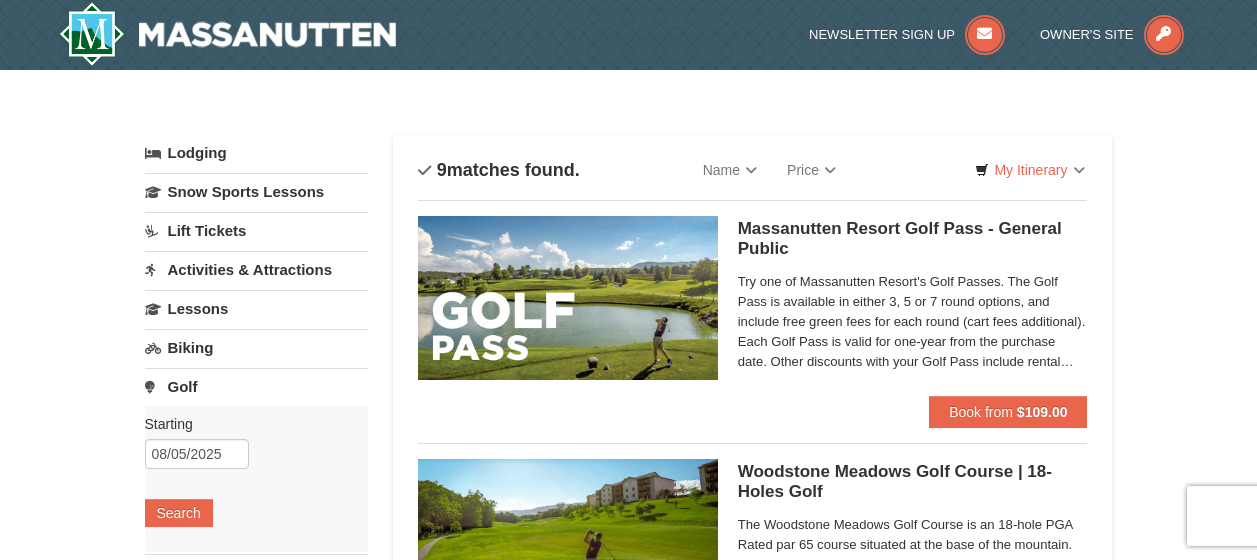 scroll, scrollTop: 0, scrollLeft: 0, axis: both 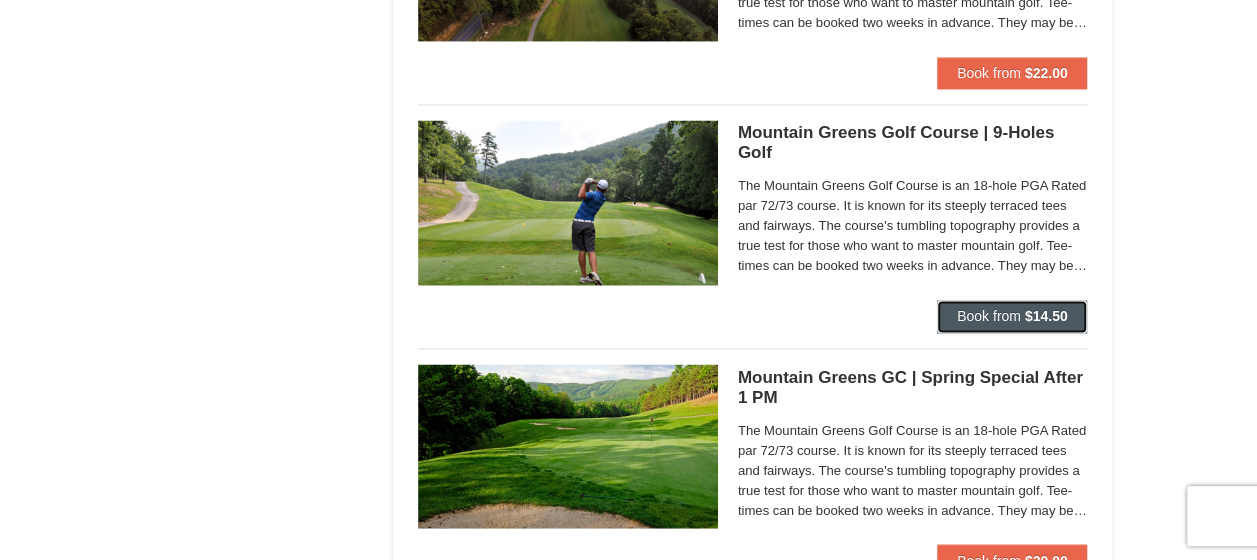 click on "Book from   $14.50" at bounding box center (1012, 316) 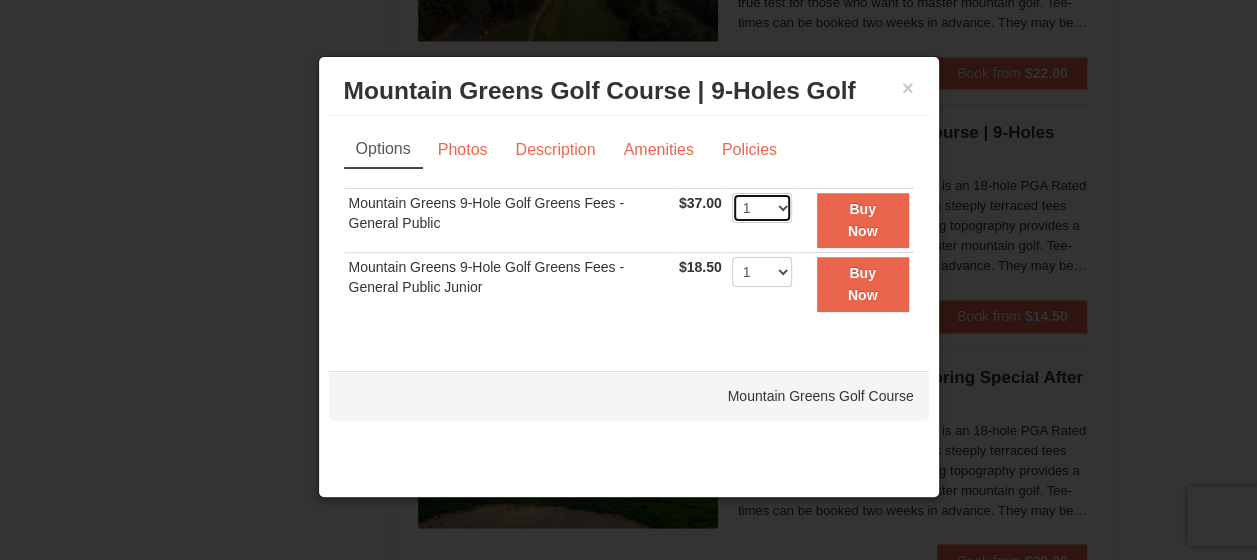 click on "1
2
3
4
5
6
7
8
9
10
11
12
13
14
15
16
17
18
19
20" at bounding box center (762, 208) 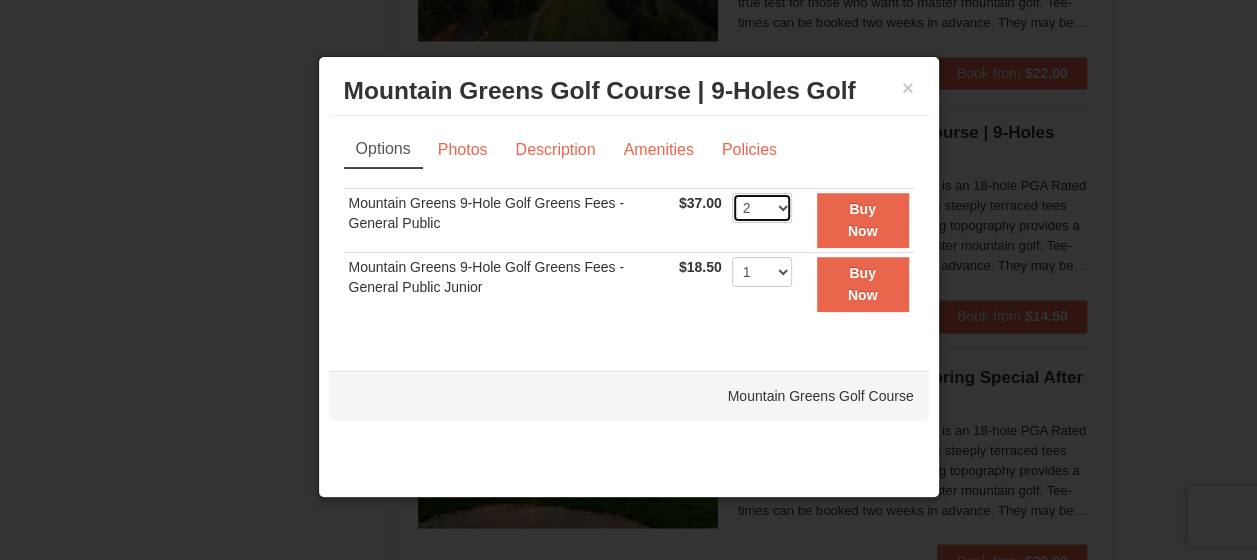 click on "1
2
3
4
5
6
7
8
9
10
11
12
13
14
15
16
17
18
19
20" at bounding box center [762, 208] 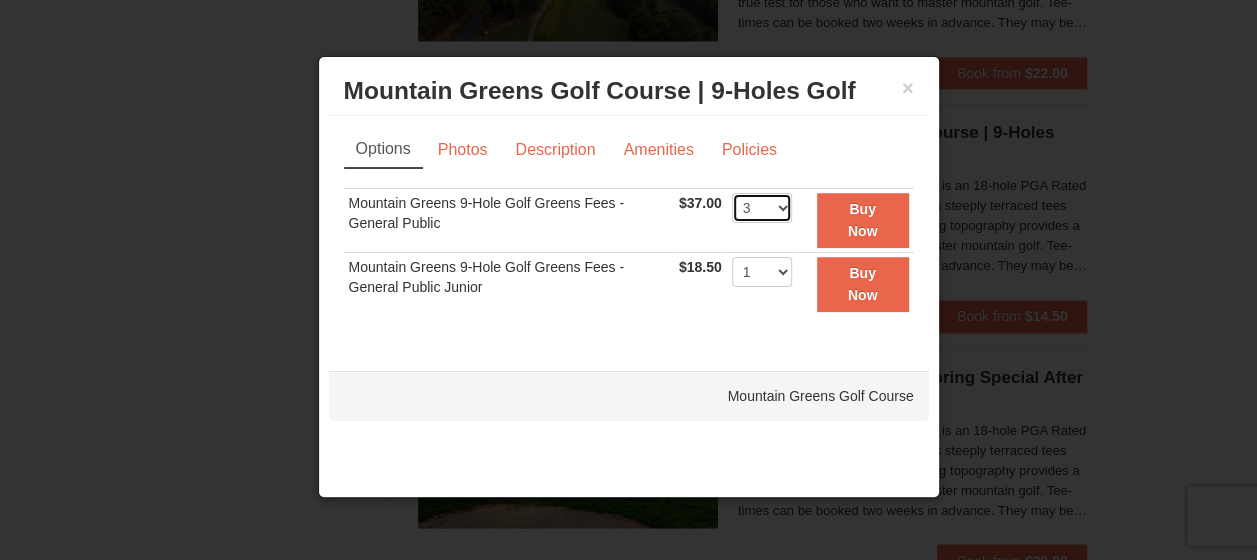 click on "1
2
3
4
5
6
7
8
9
10
11
12
13
14
15
16
17
18
19
20" at bounding box center [762, 208] 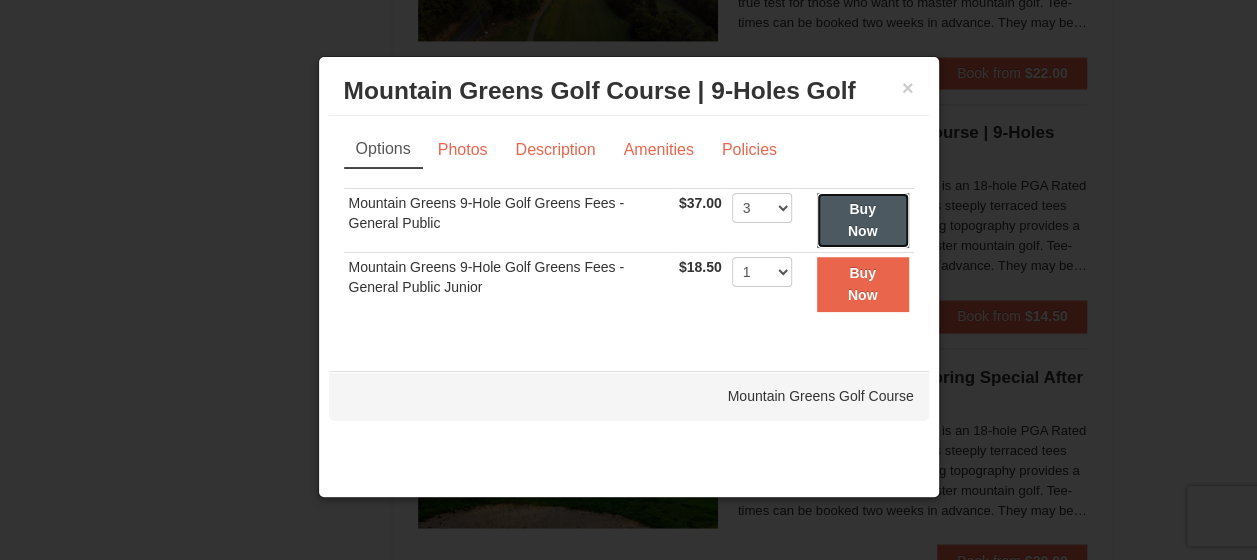 click on "Buy Now" at bounding box center (863, 220) 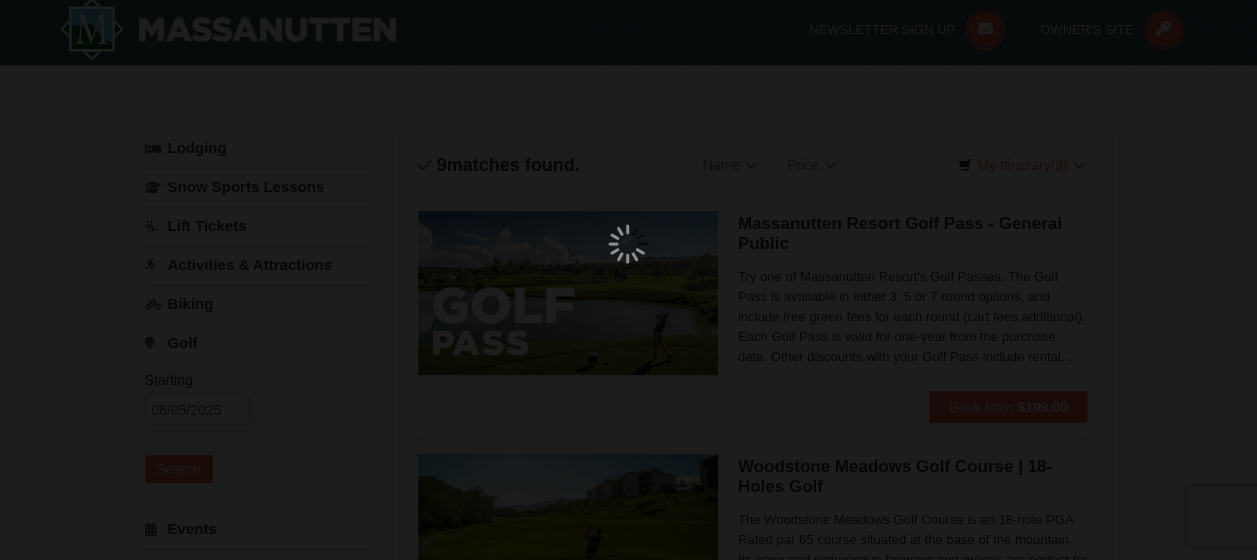 scroll, scrollTop: 6, scrollLeft: 0, axis: vertical 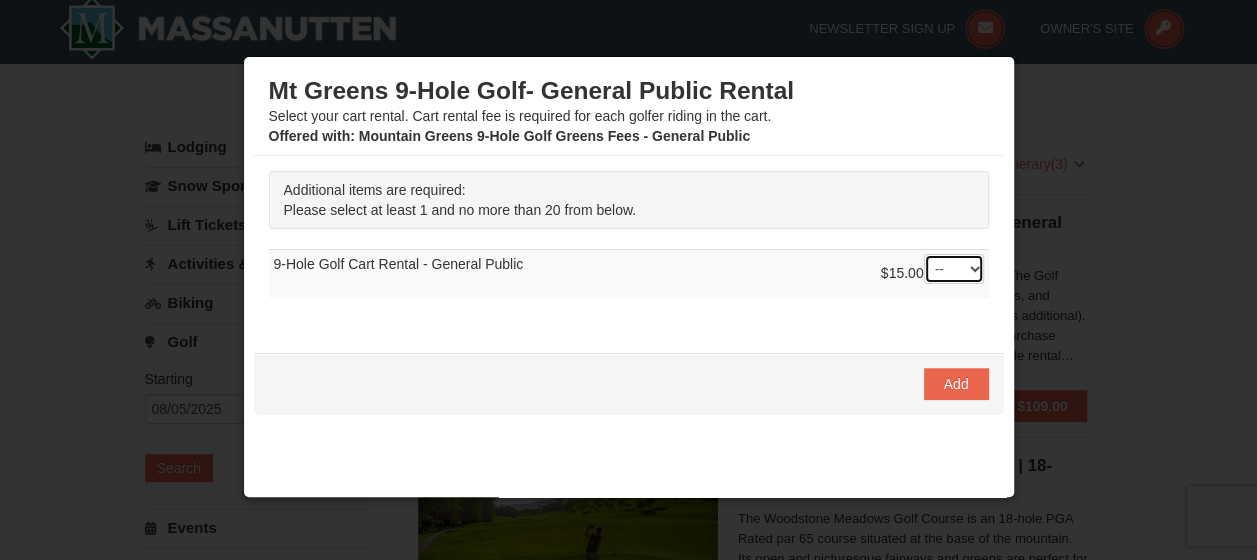 click on "--
01
02
03
04
05
06
07
08" at bounding box center [954, 269] 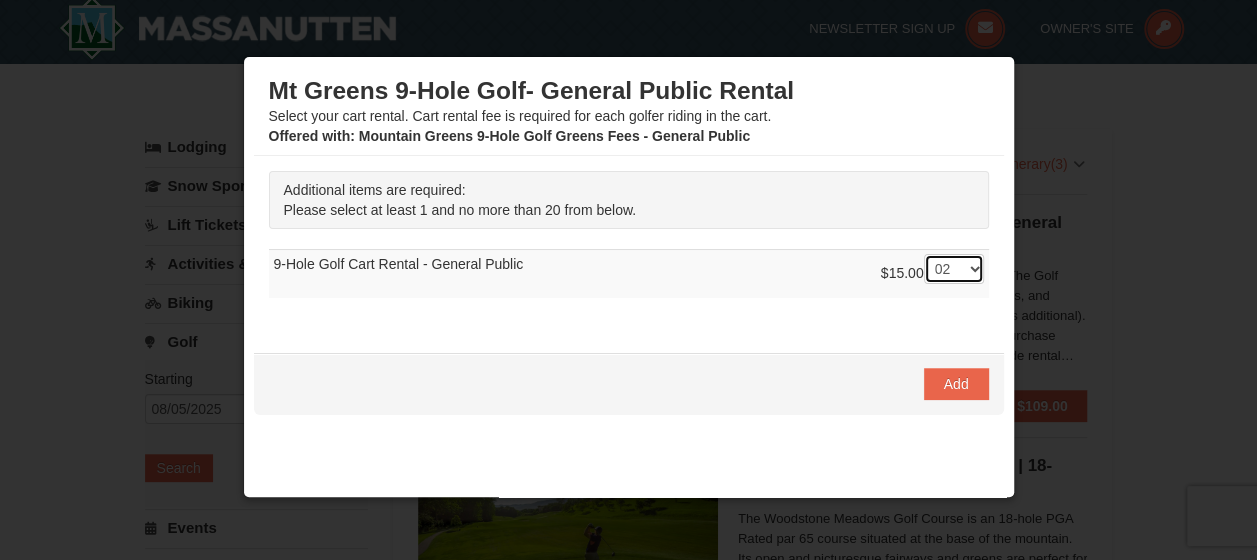 click on "--
01
02
03
04
05
06
07
08" at bounding box center [954, 269] 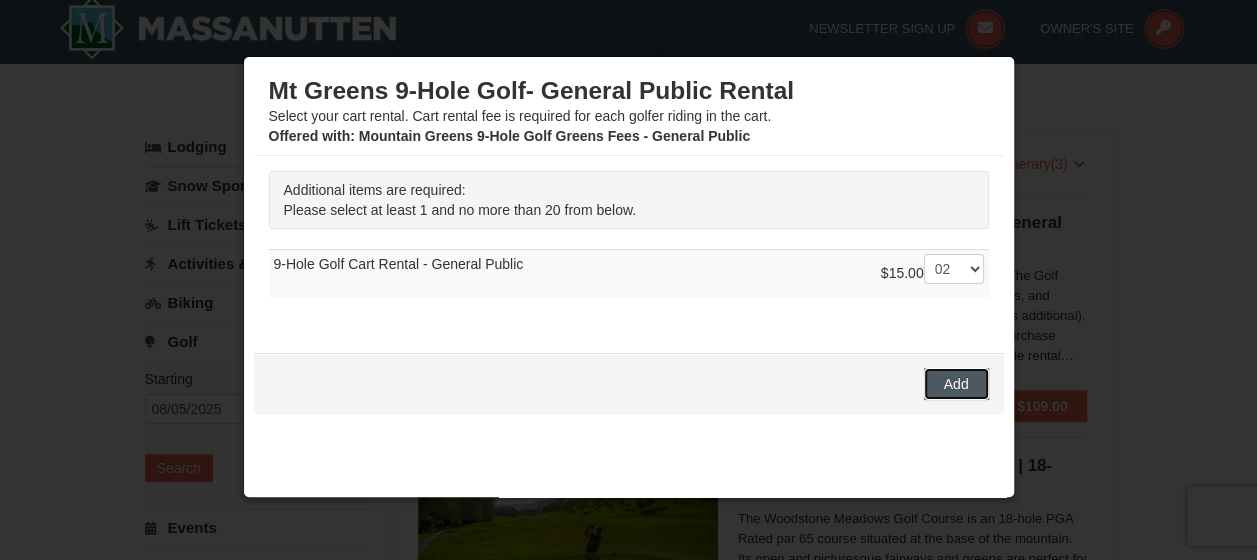 click on "Add" at bounding box center (956, 384) 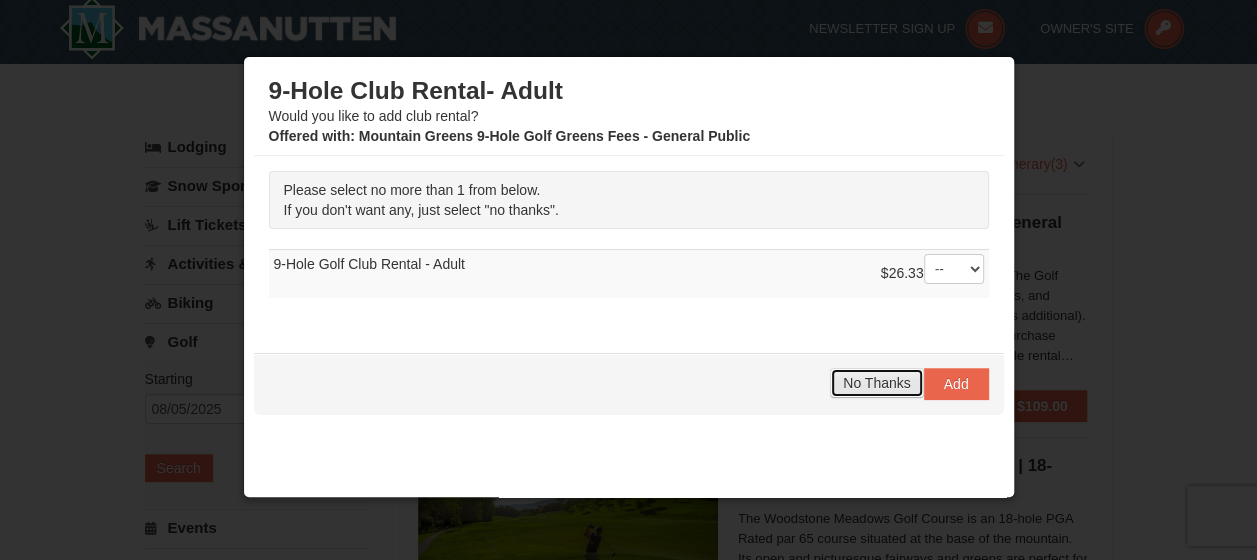 click on "No Thanks" at bounding box center (876, 383) 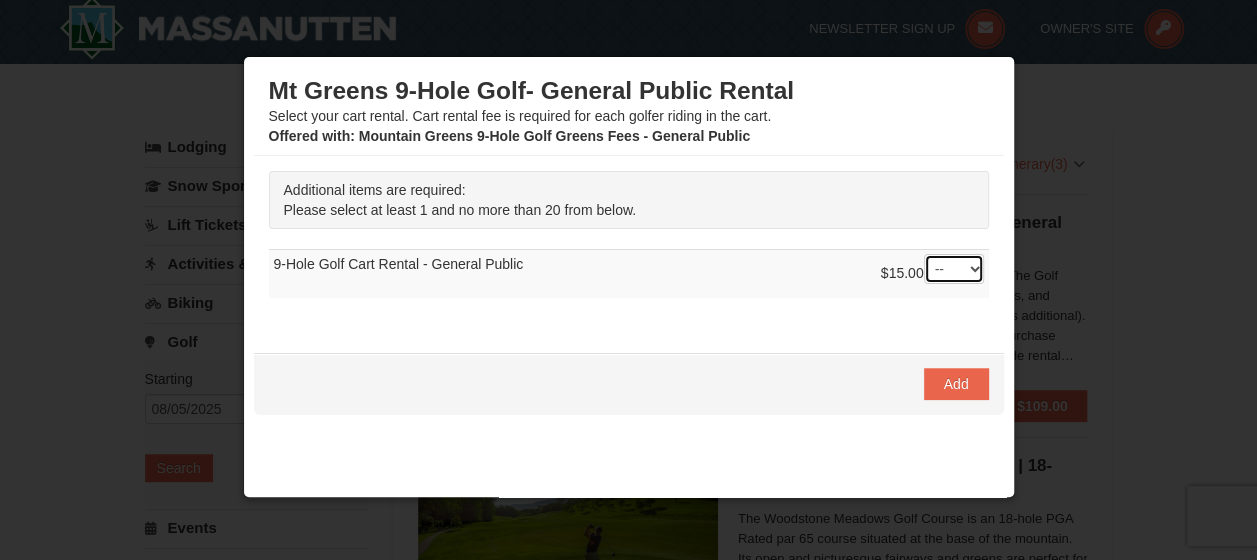 click on "--
01
02
03
04
05
06
07
08" at bounding box center [954, 269] 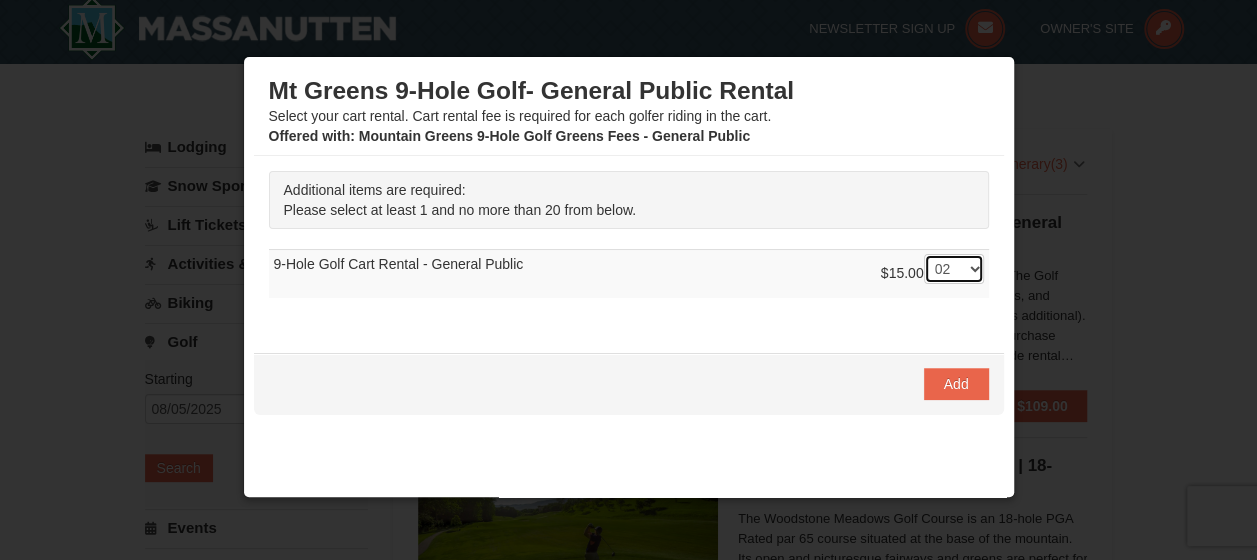 click on "--
01
02
03
04
05
06
07
08" at bounding box center [954, 269] 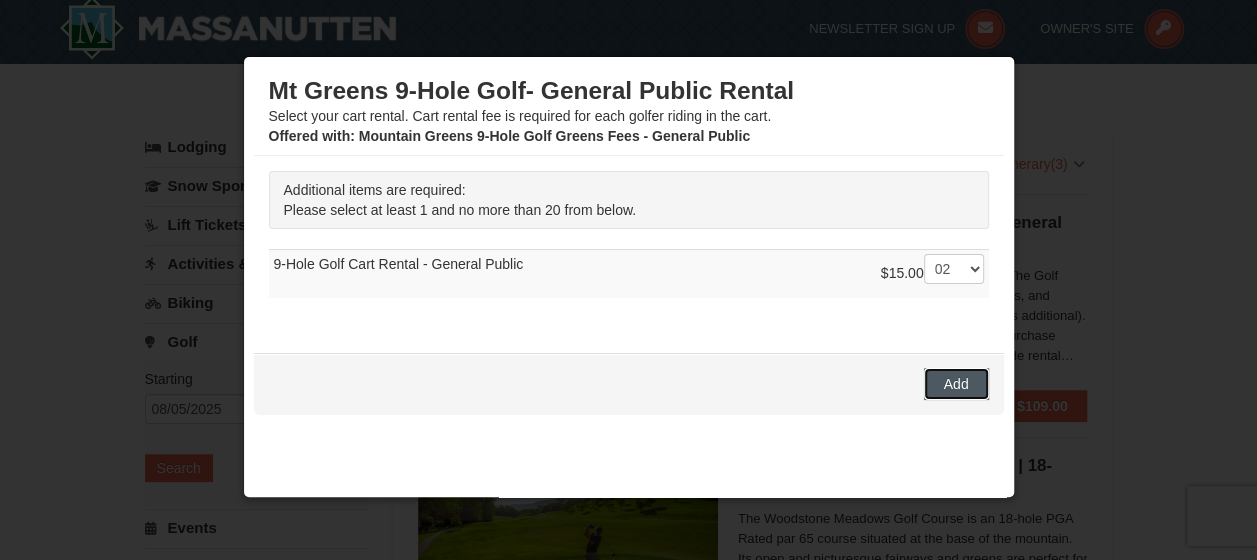 click on "Add" at bounding box center (956, 384) 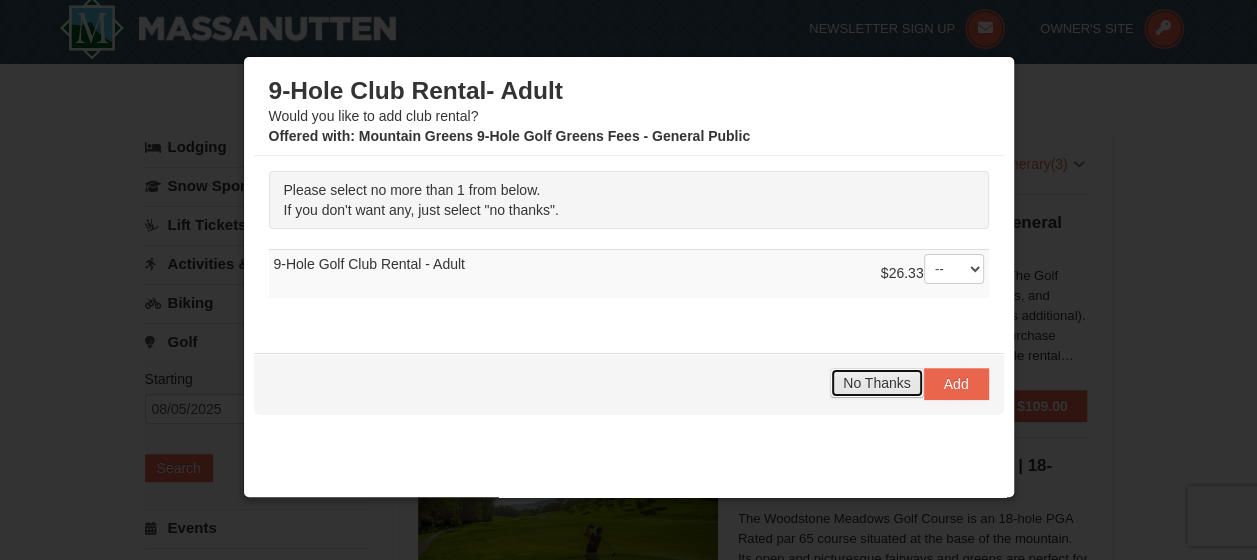 click on "No Thanks" at bounding box center (876, 383) 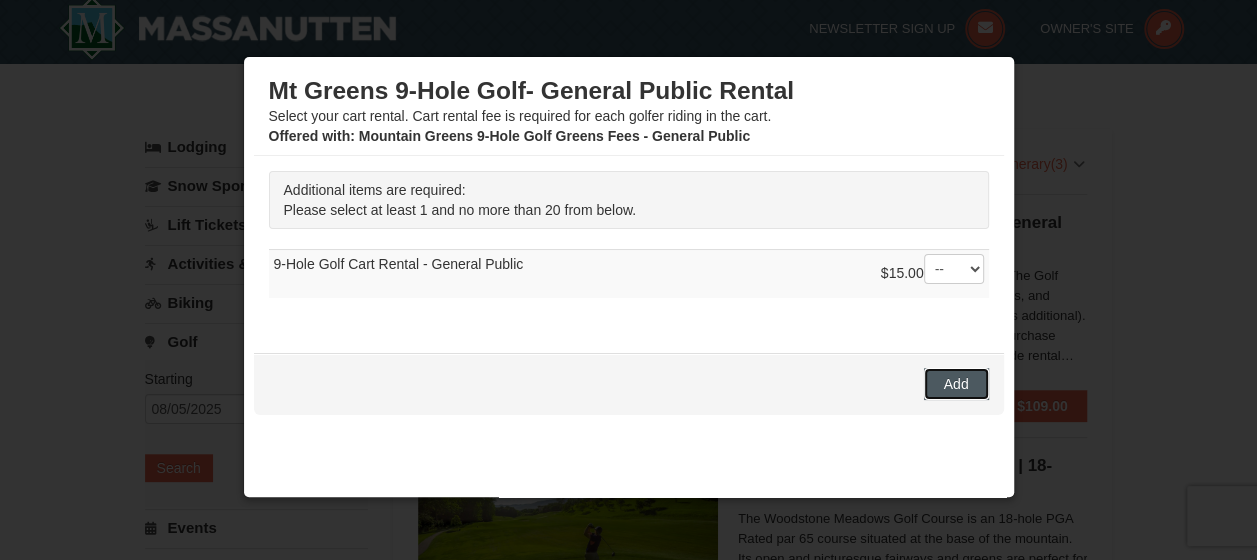 click on "Add" at bounding box center (956, 384) 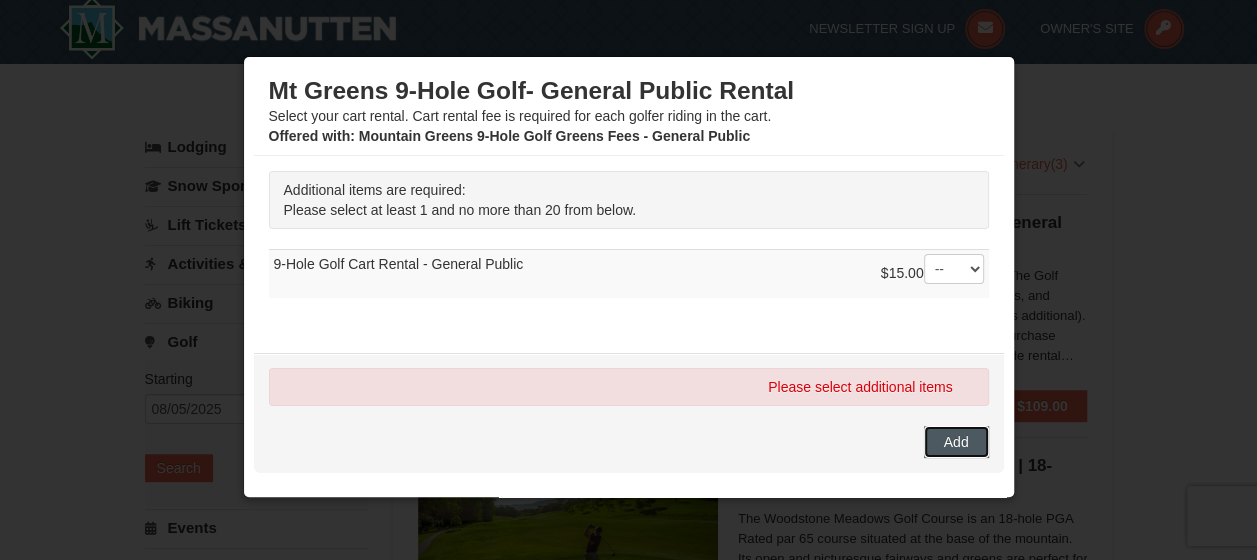 click on "Add" at bounding box center (956, 442) 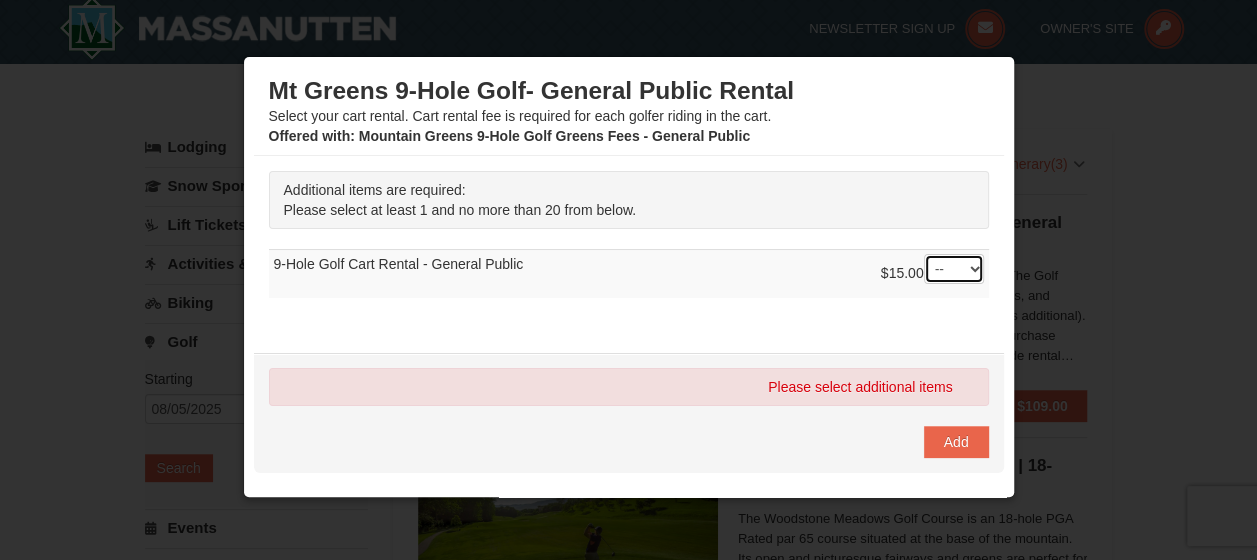 click on "--
01
02
03
04
05
06
07
08" at bounding box center (954, 269) 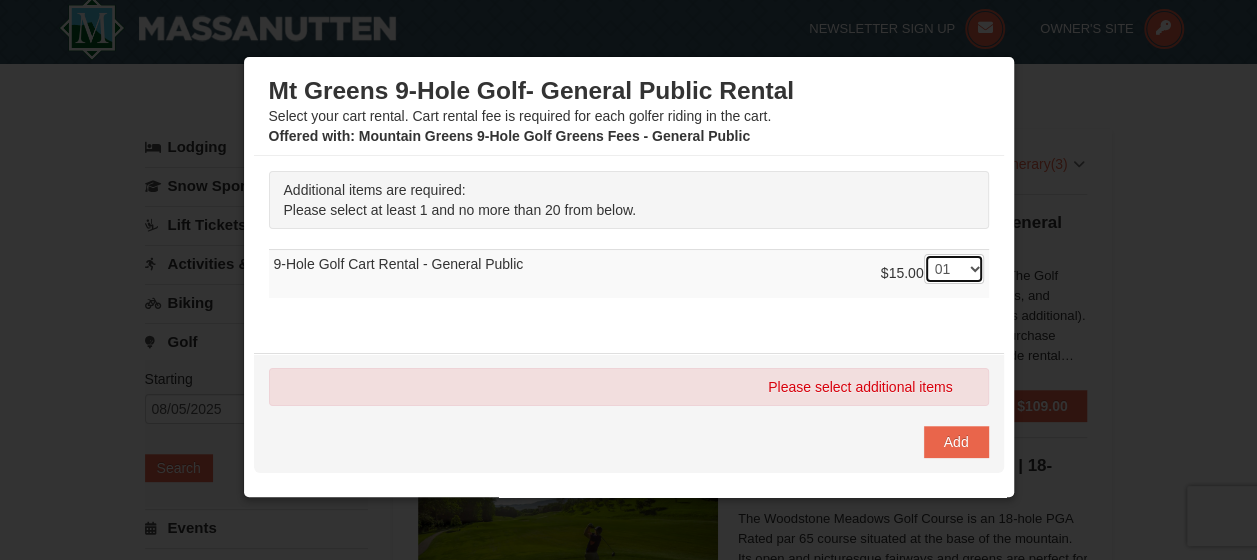 click on "--
01
02
03
04
05
06
07
08" at bounding box center (954, 269) 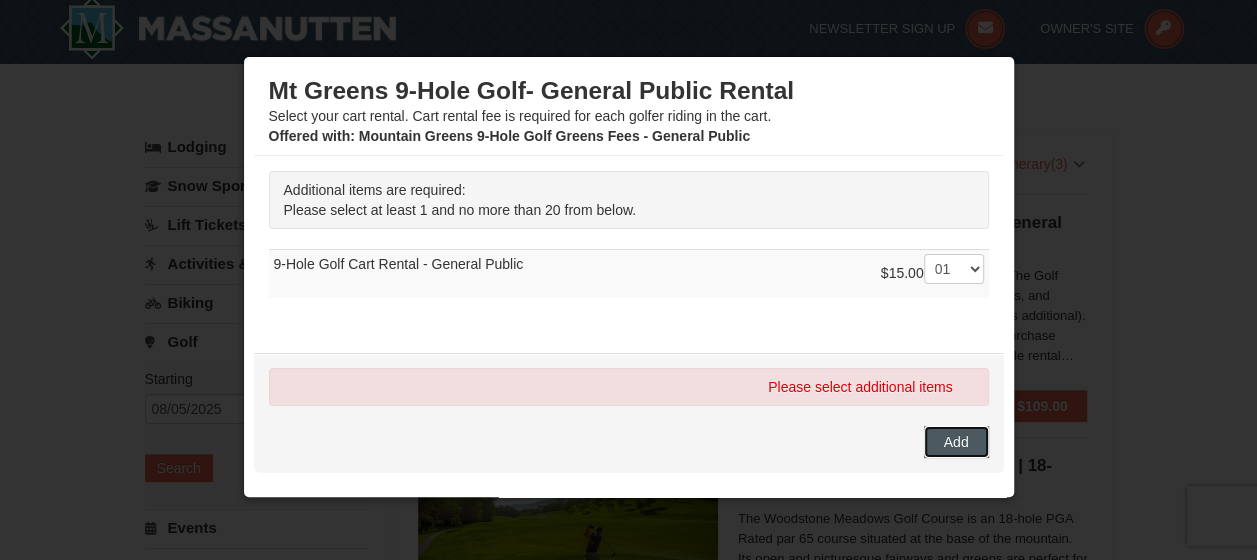 click on "Add" at bounding box center (956, 442) 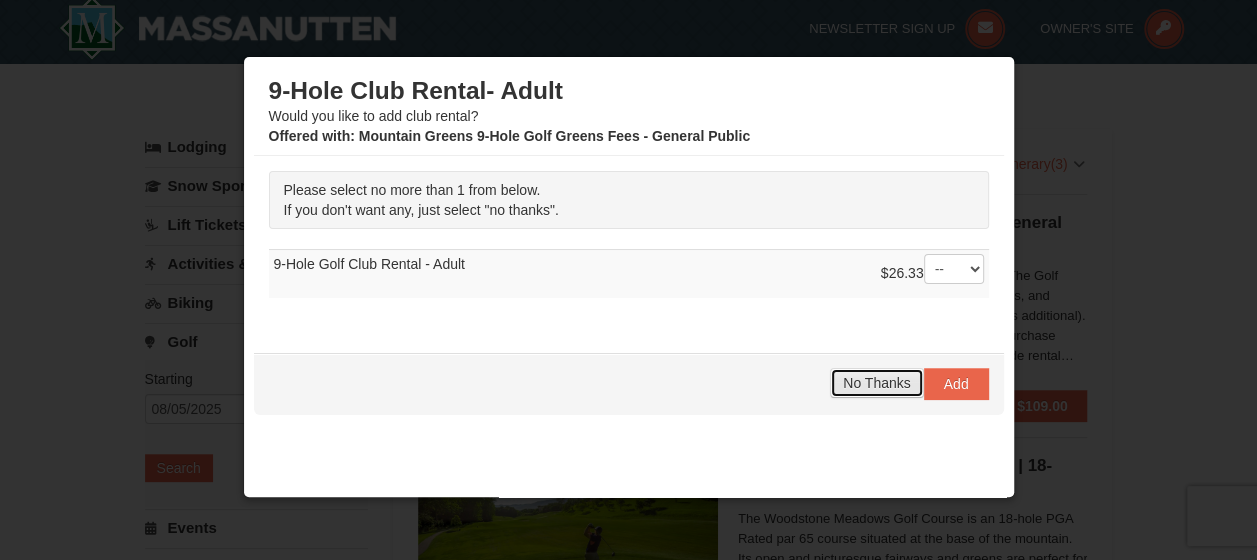 click on "No Thanks" at bounding box center (876, 383) 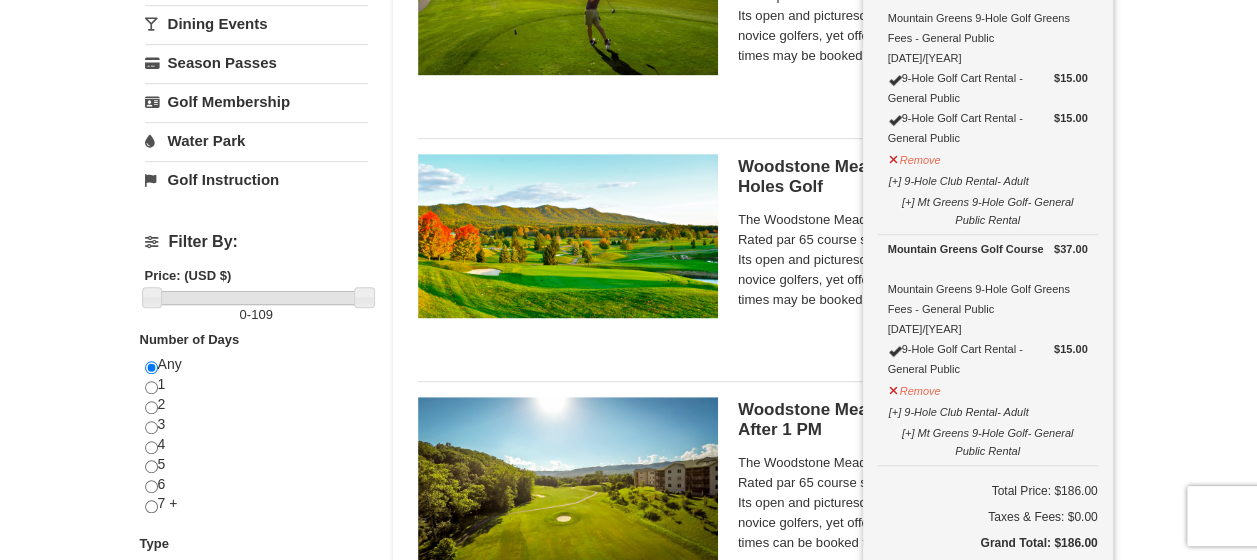 scroll, scrollTop: 587, scrollLeft: 0, axis: vertical 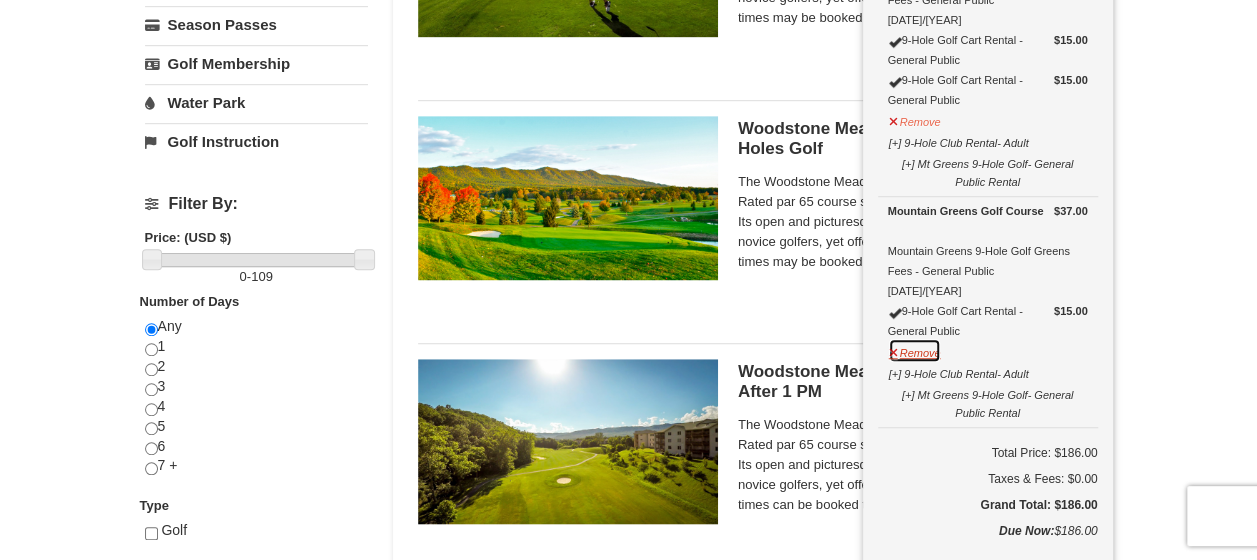 click on "Remove" at bounding box center [915, 350] 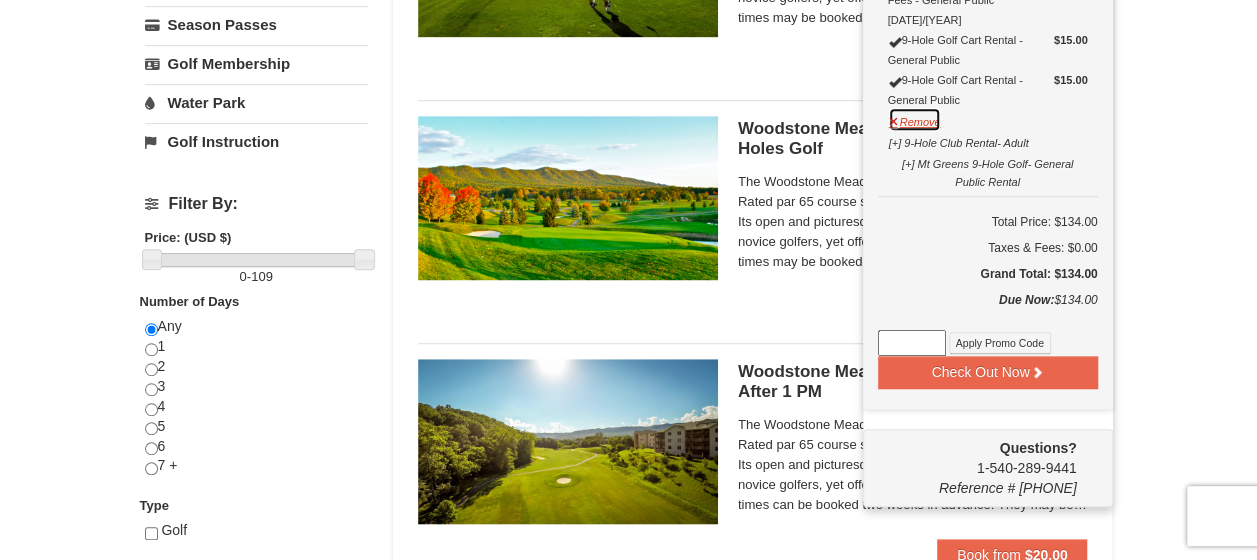 click on "Remove" at bounding box center [915, 119] 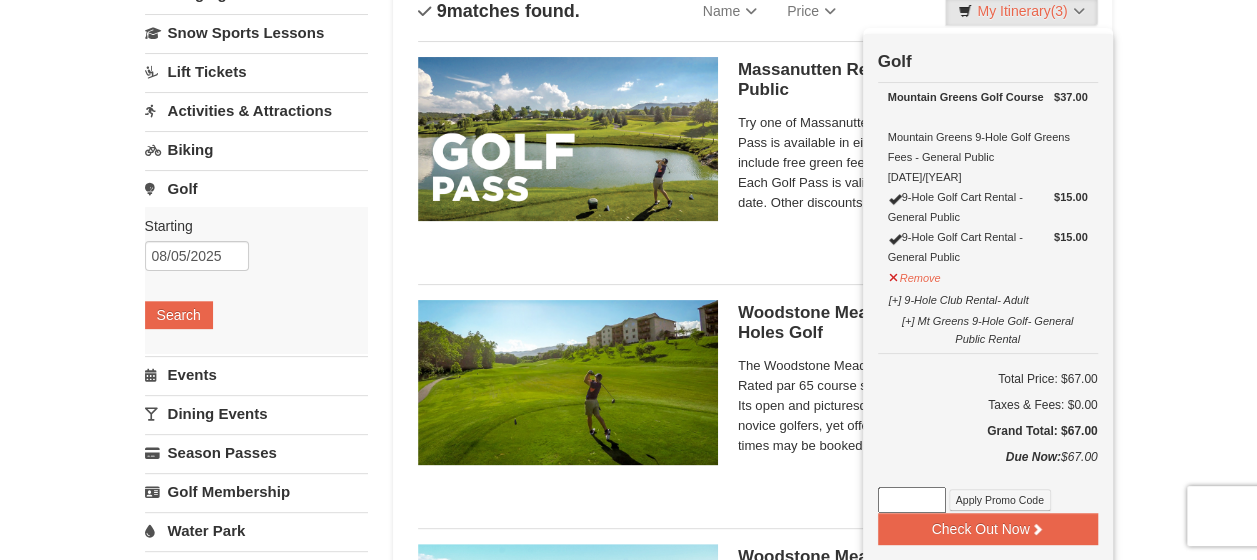 scroll, scrollTop: 147, scrollLeft: 0, axis: vertical 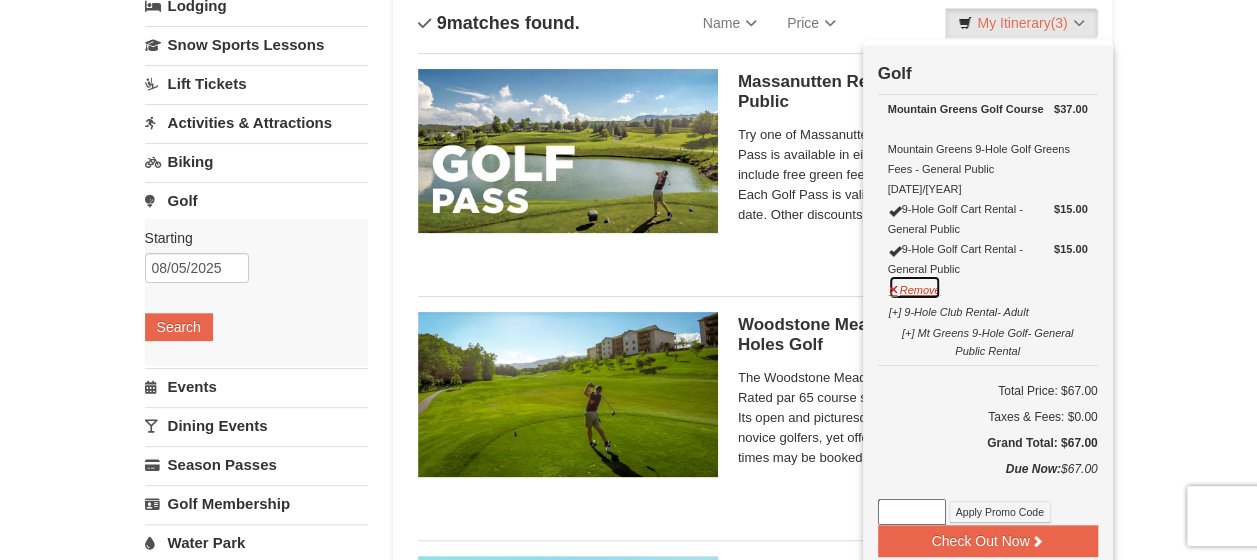 click on "Remove" at bounding box center (915, 287) 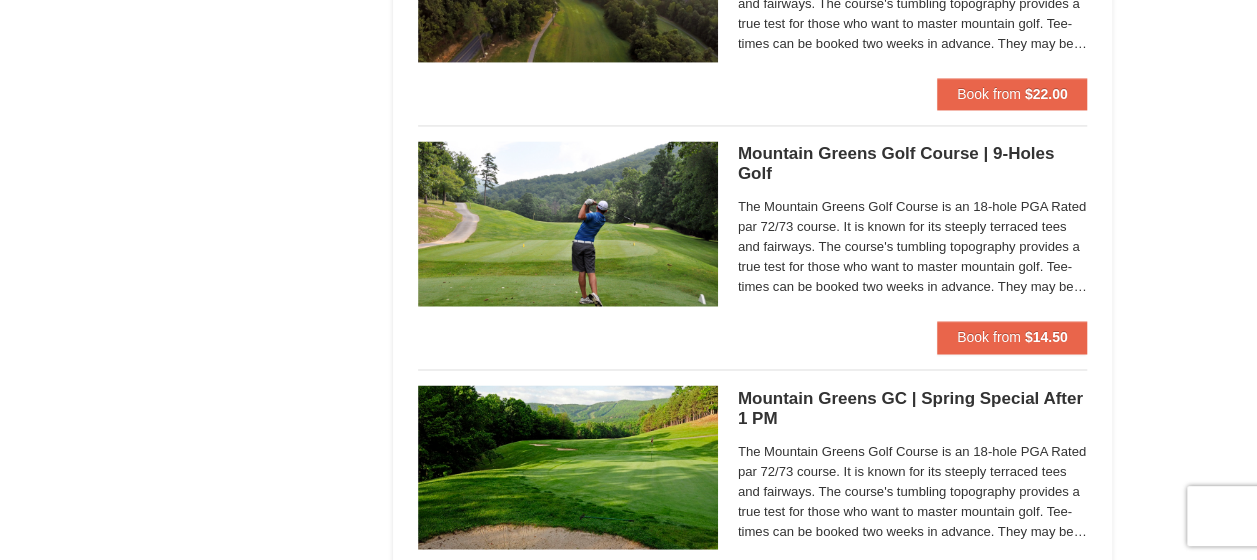 scroll, scrollTop: 1550, scrollLeft: 0, axis: vertical 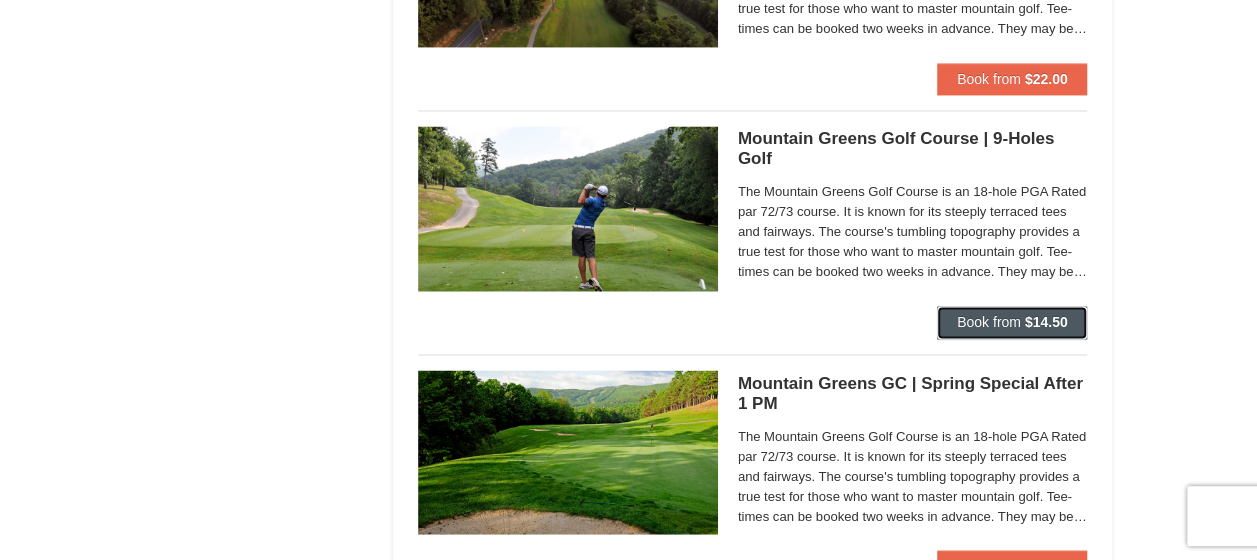 click on "$14.50" at bounding box center (1046, 322) 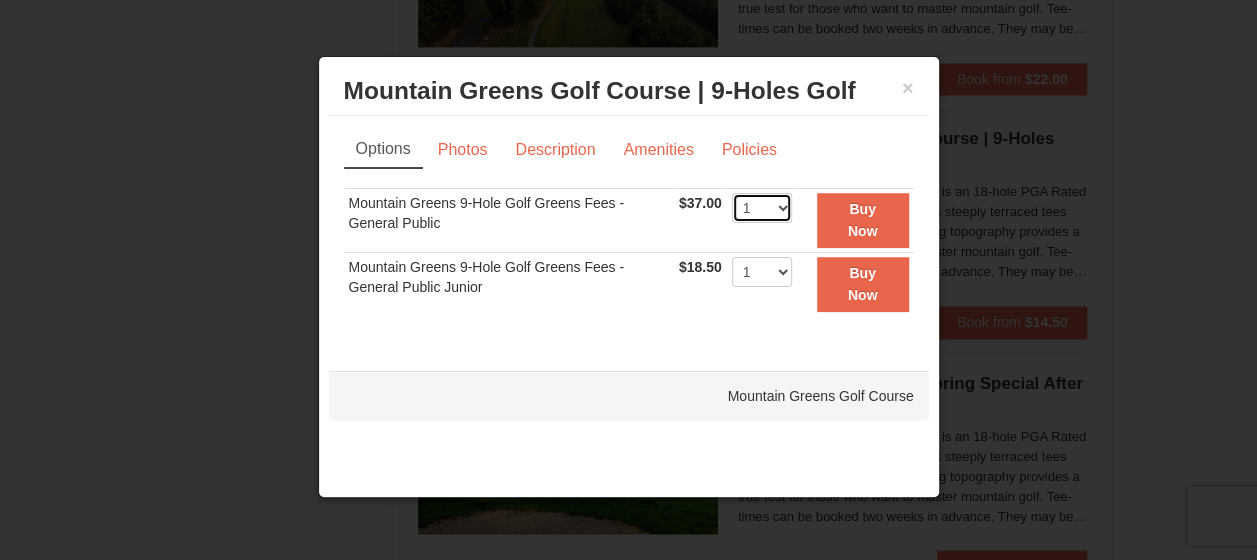 click on "1
2
3
4
5
6
7
8
9
10
11
12
13
14
15
16
17
18
19
20" at bounding box center (762, 208) 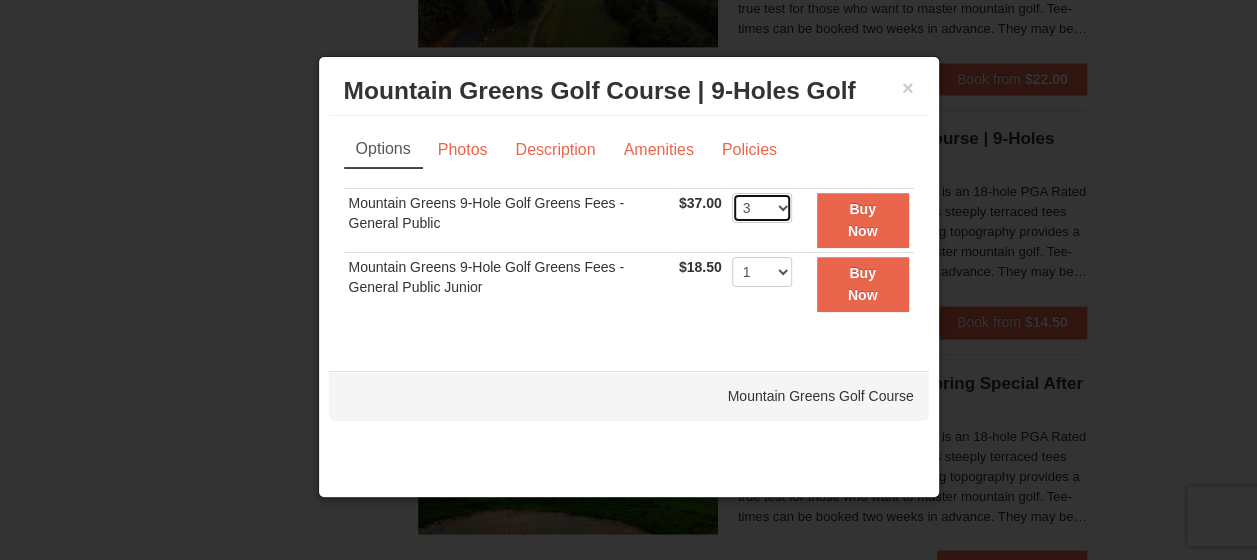 click on "1
2
3
4
5
6
7
8
9
10
11
12
13
14
15
16
17
18
19
20" at bounding box center (762, 208) 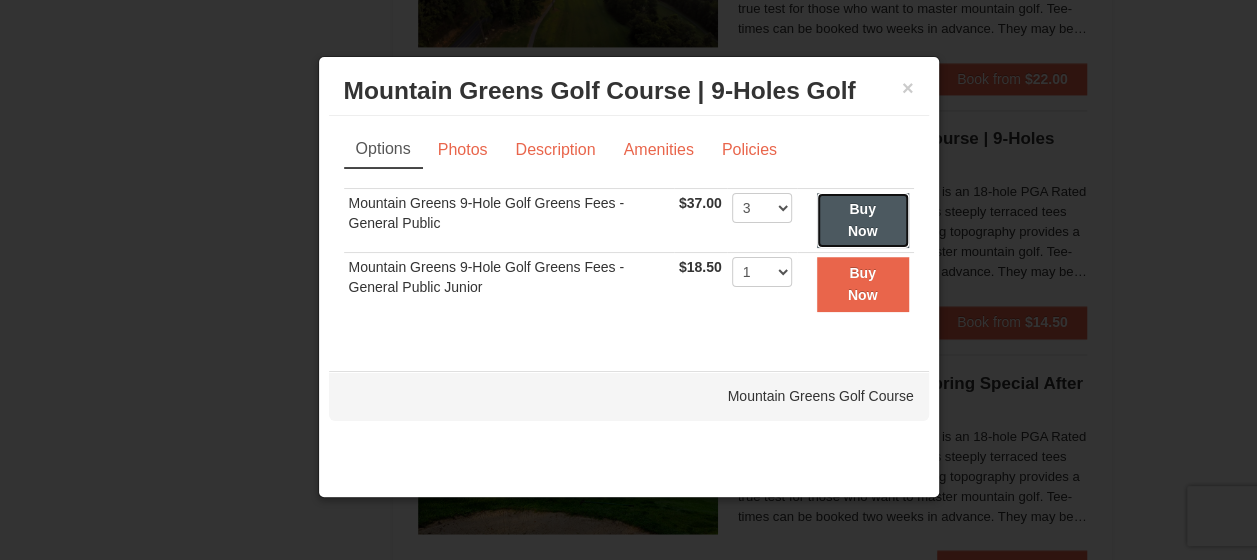 click on "Buy Now" at bounding box center [863, 220] 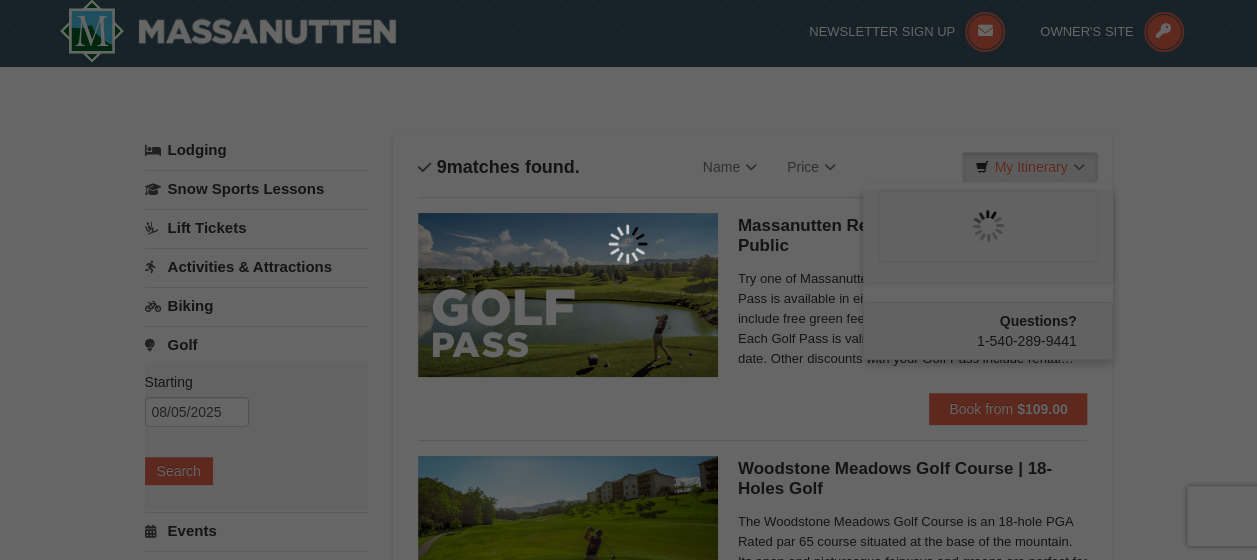 scroll, scrollTop: 6, scrollLeft: 0, axis: vertical 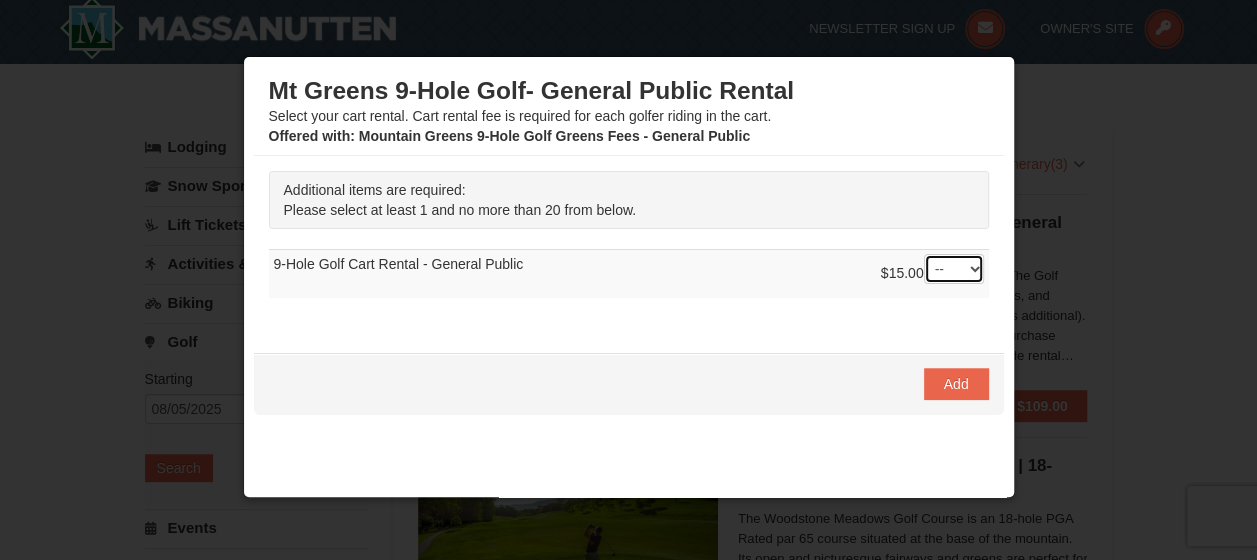 click on "--
01
02
03
04
05
06
07
08" at bounding box center [954, 269] 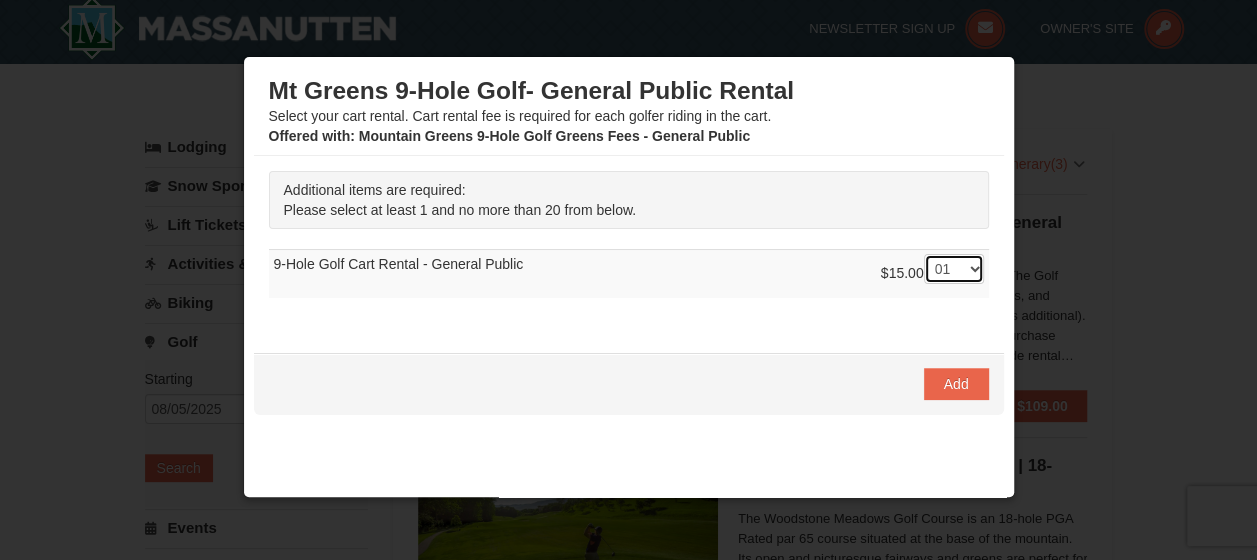 click on "--
01
02
03
04
05
06
07
08" at bounding box center (954, 269) 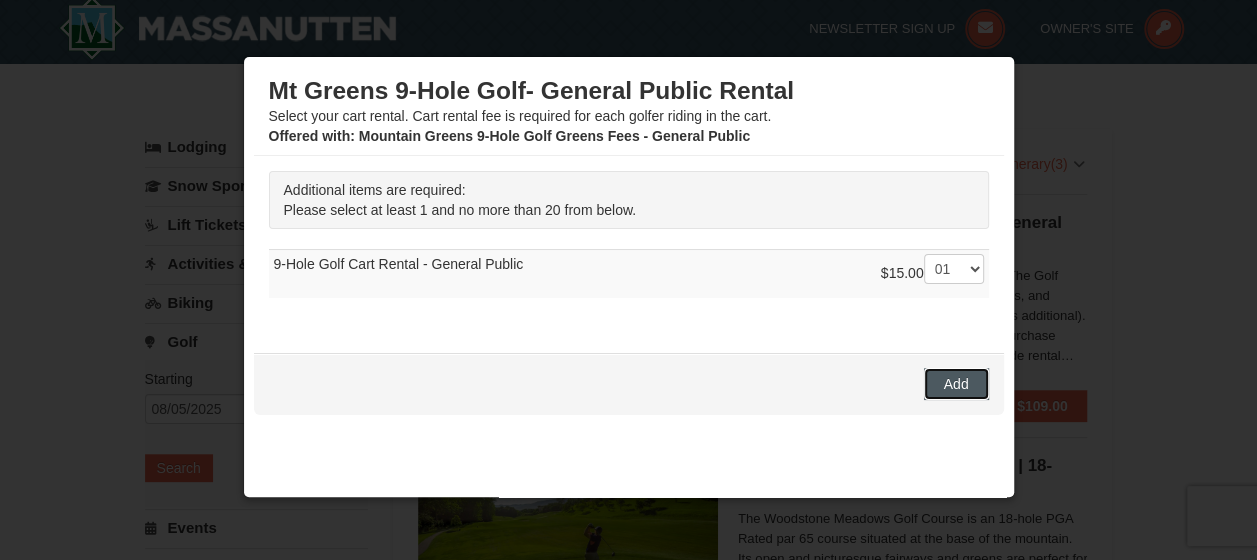click on "Add" at bounding box center [956, 384] 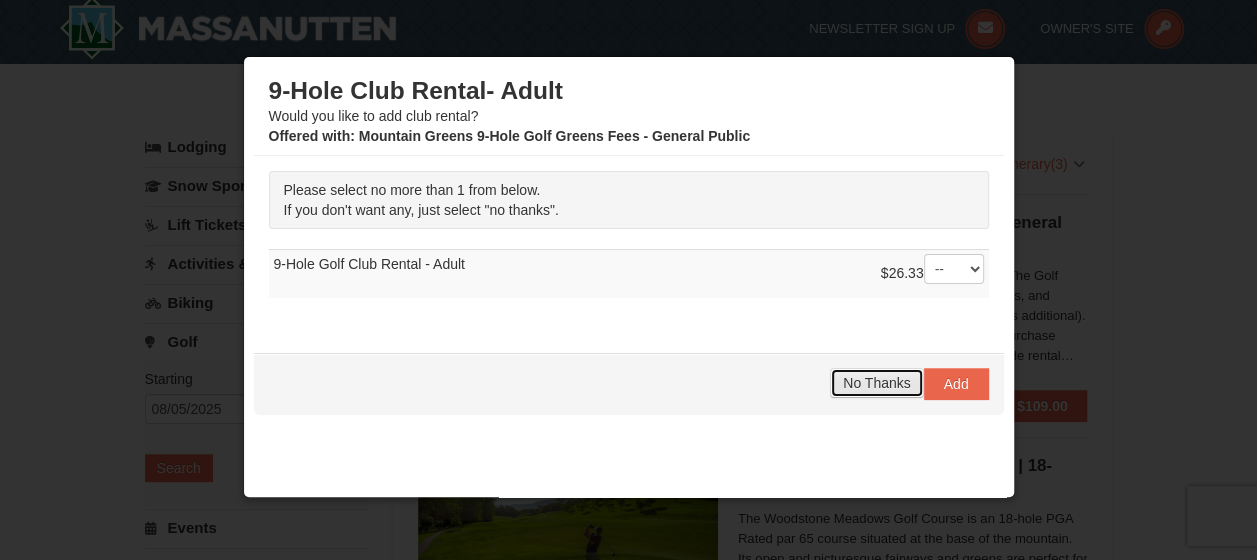 click on "No Thanks" at bounding box center [876, 383] 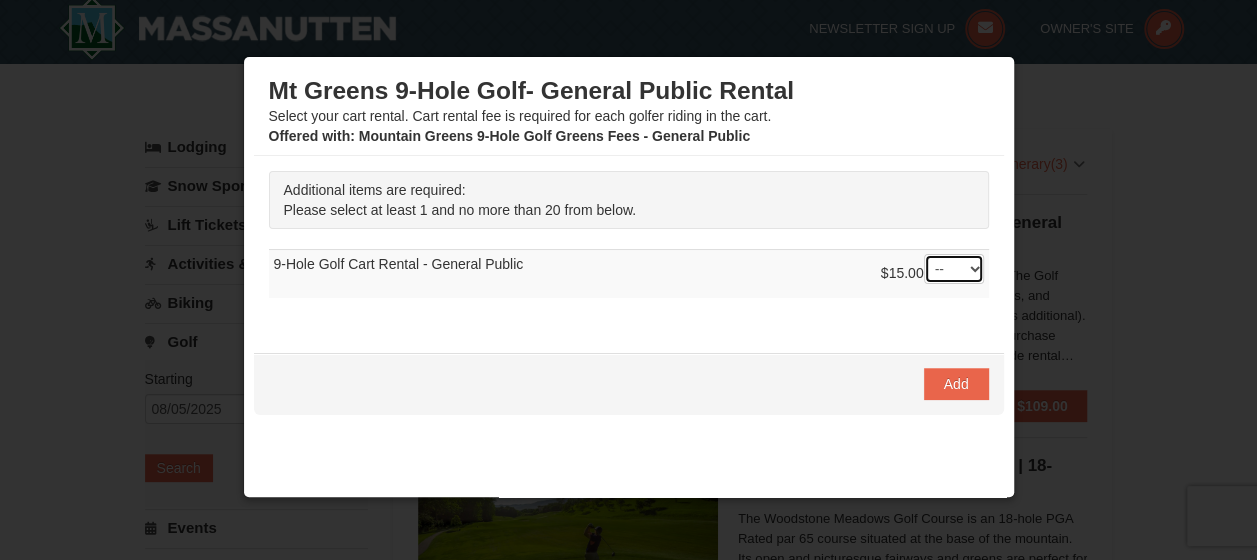 click on "--
01
02
03
04
05
06
07
08" at bounding box center [954, 269] 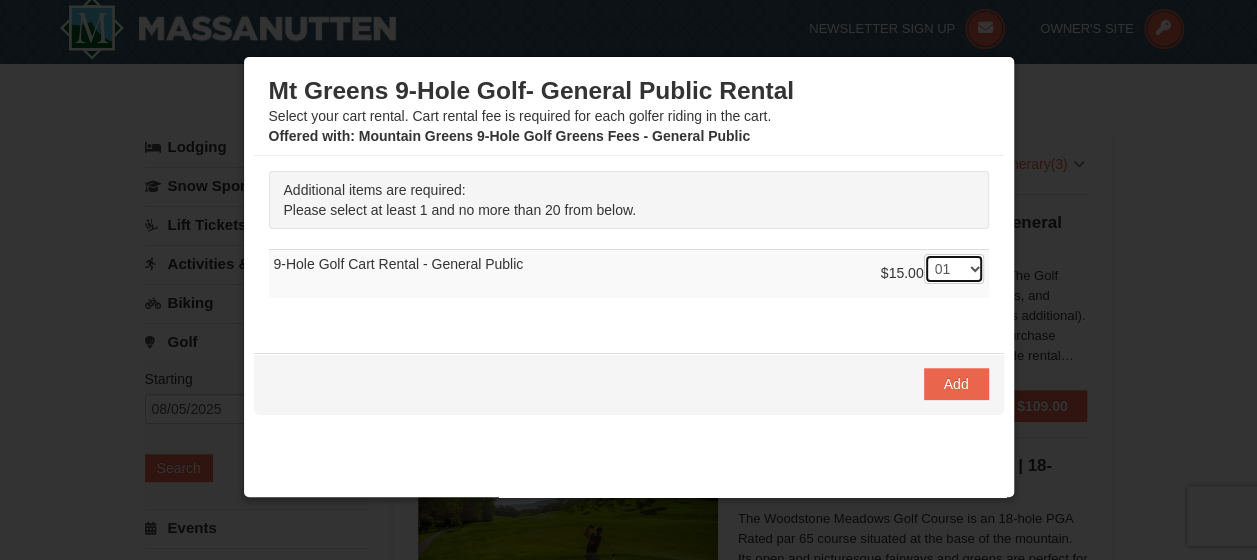click on "--
01
02
03
04
05
06
07
08" at bounding box center (954, 269) 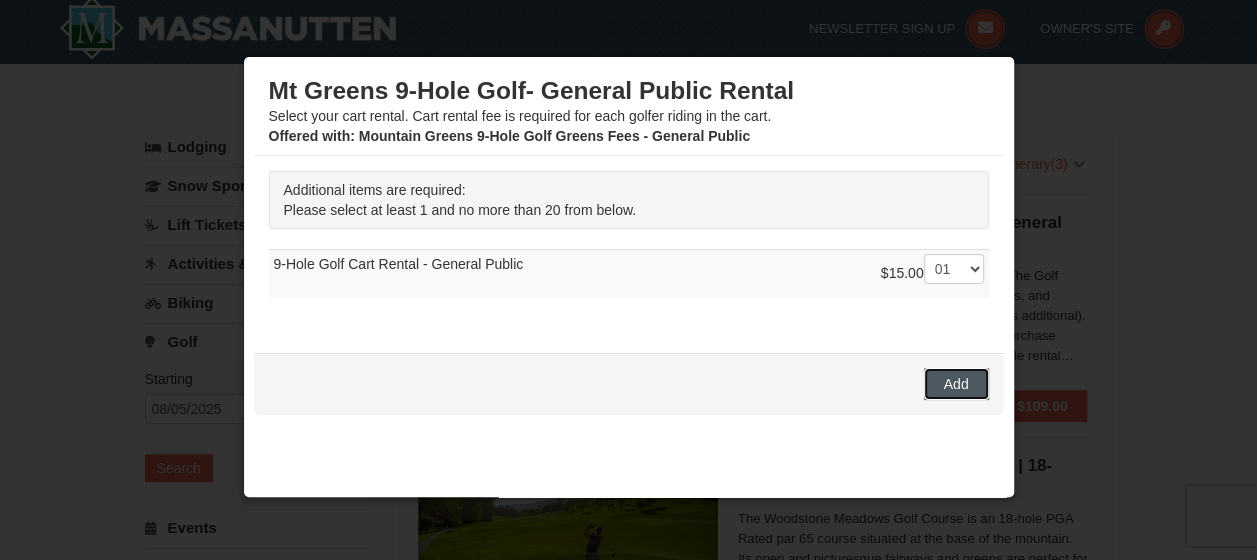 click on "Add" at bounding box center [956, 384] 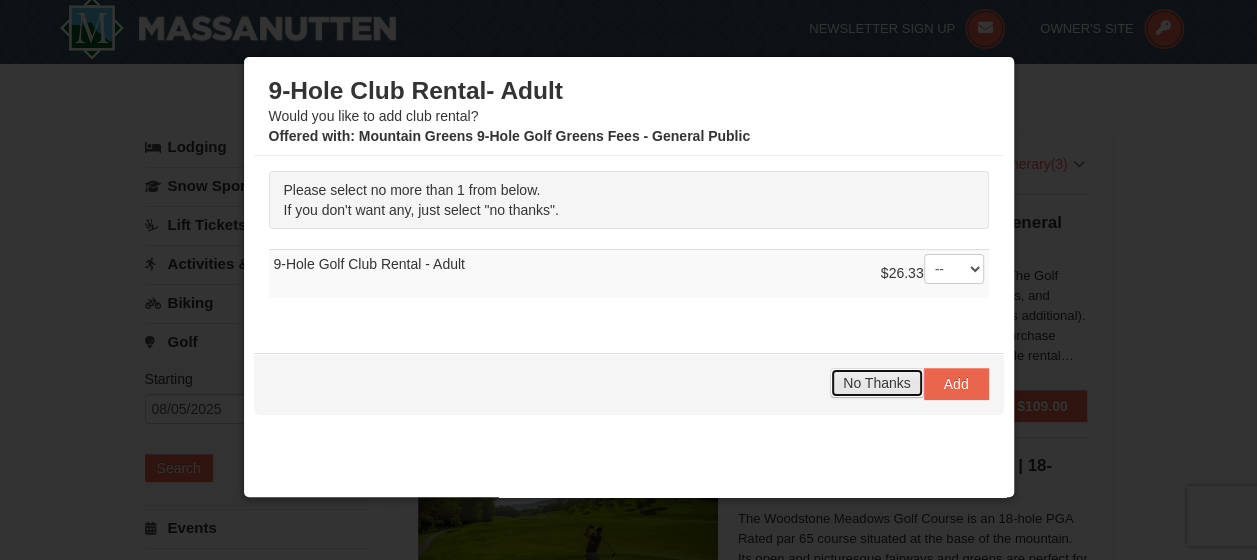 click on "No Thanks" at bounding box center (876, 383) 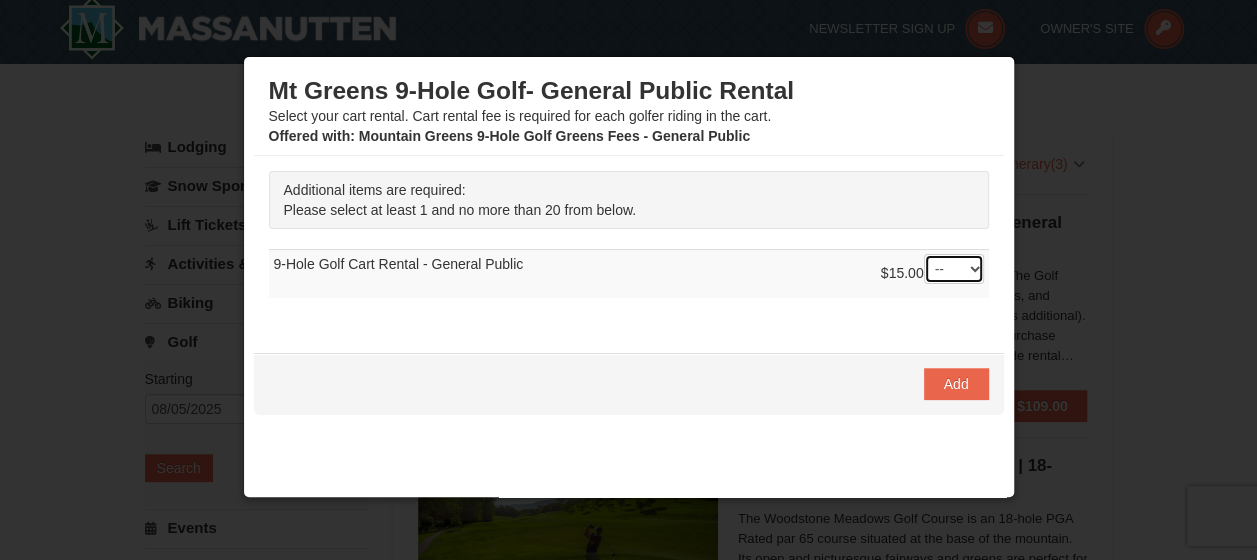 click on "--
01
02
03
04
05
06
07
08" at bounding box center (954, 269) 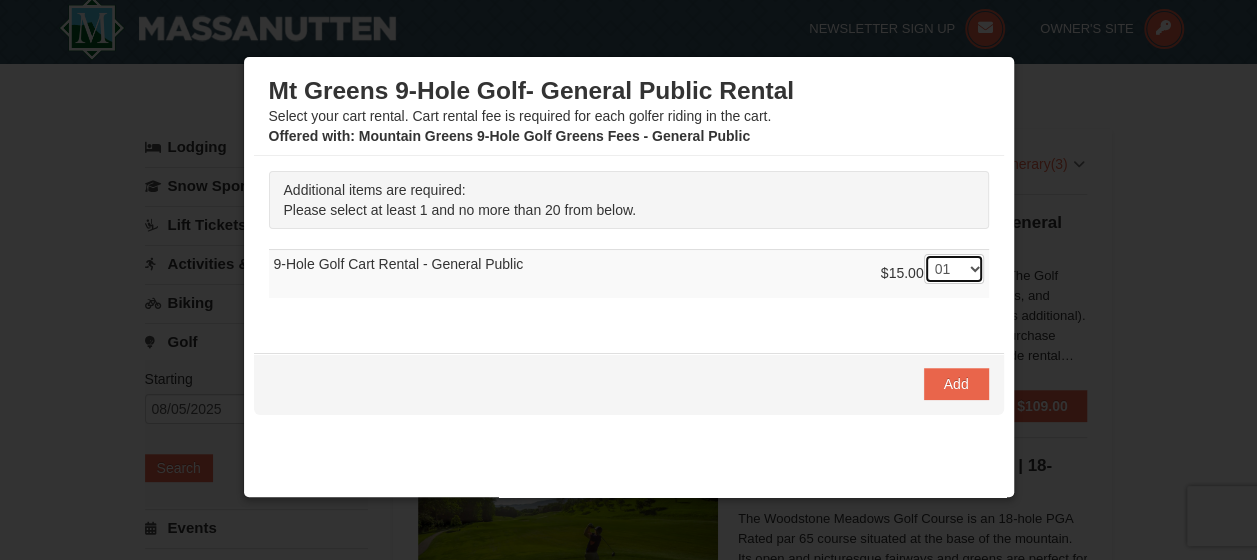 click on "--
01
02
03
04
05
06
07
08" at bounding box center (954, 269) 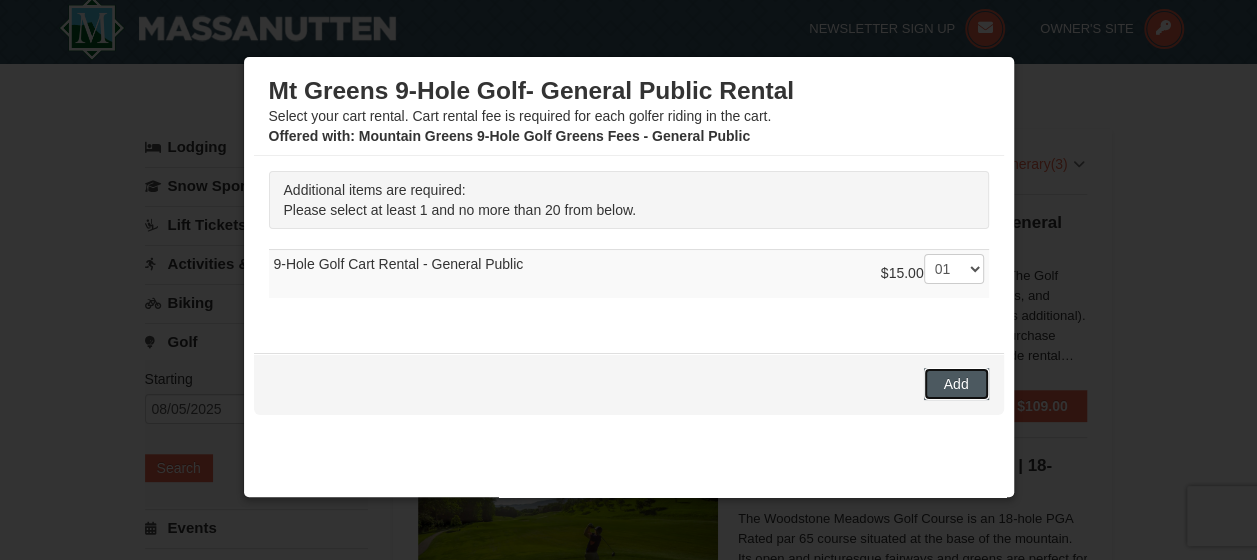 click on "Add" at bounding box center [956, 384] 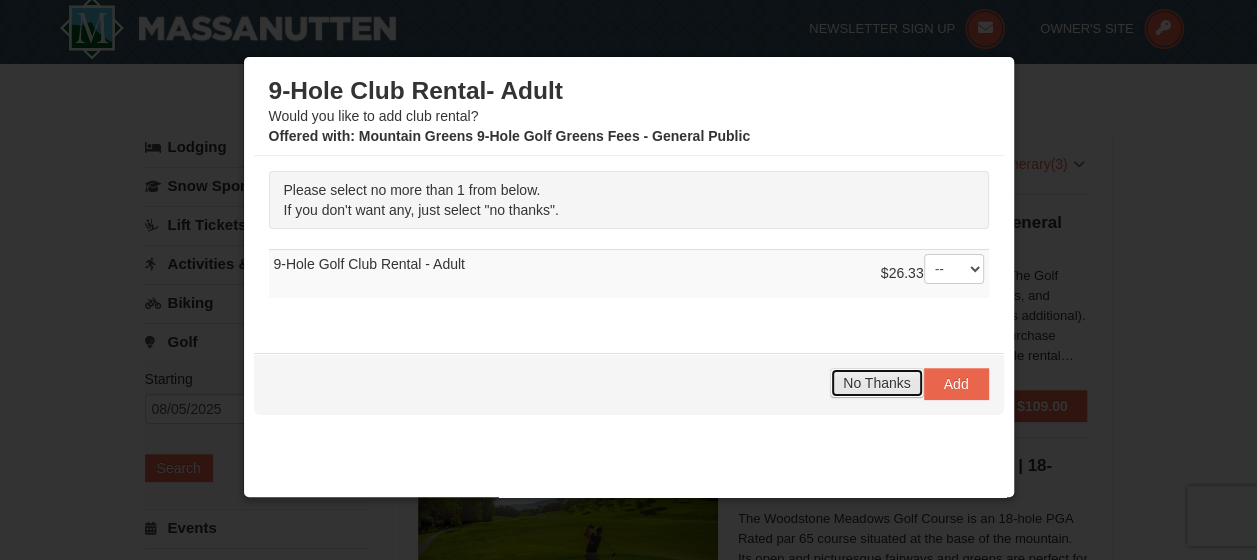 click on "No Thanks" at bounding box center (876, 383) 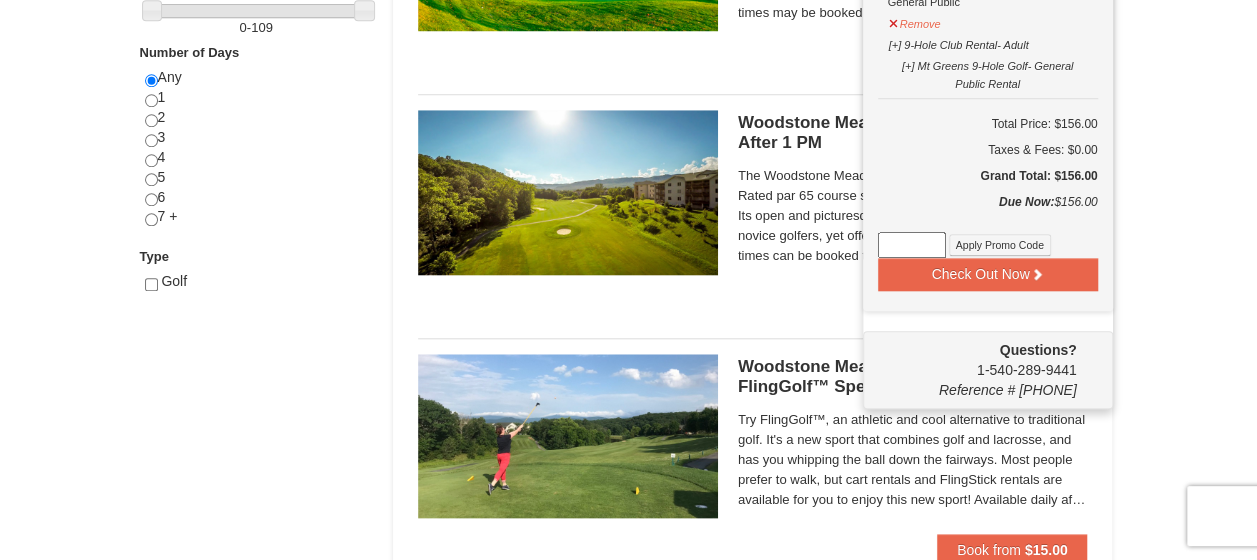 scroll, scrollTop: 843, scrollLeft: 0, axis: vertical 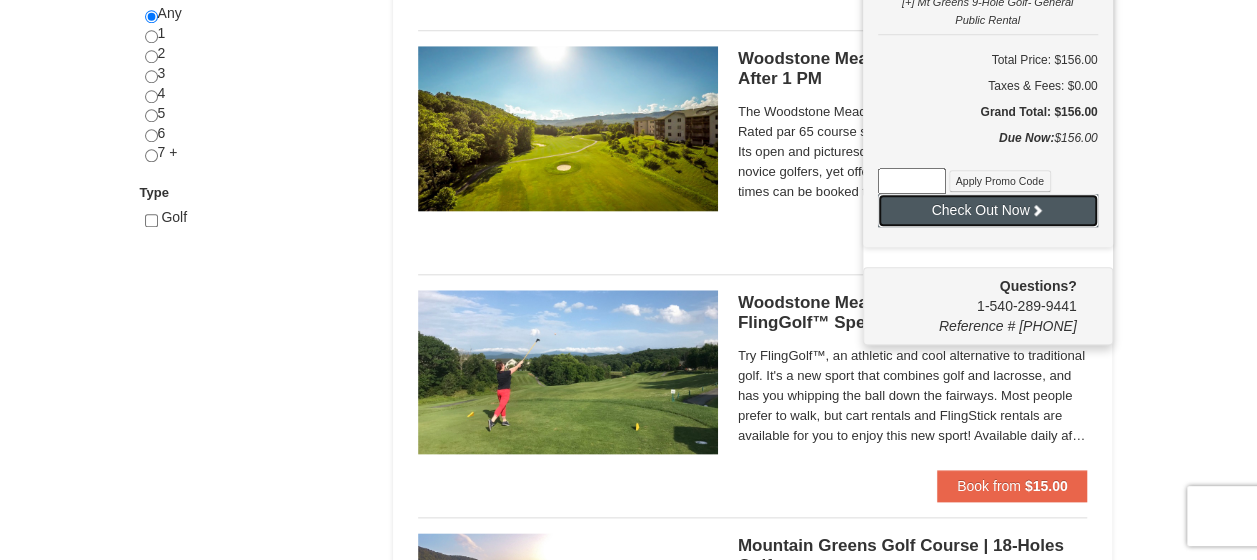 click on "Check Out Now" at bounding box center [988, 210] 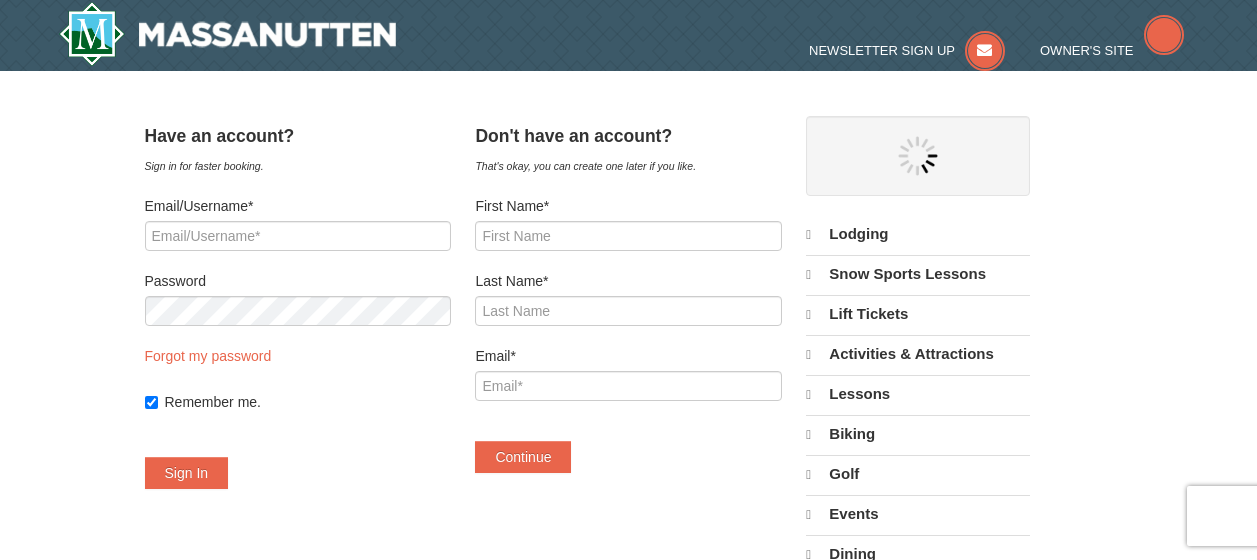 scroll, scrollTop: 0, scrollLeft: 0, axis: both 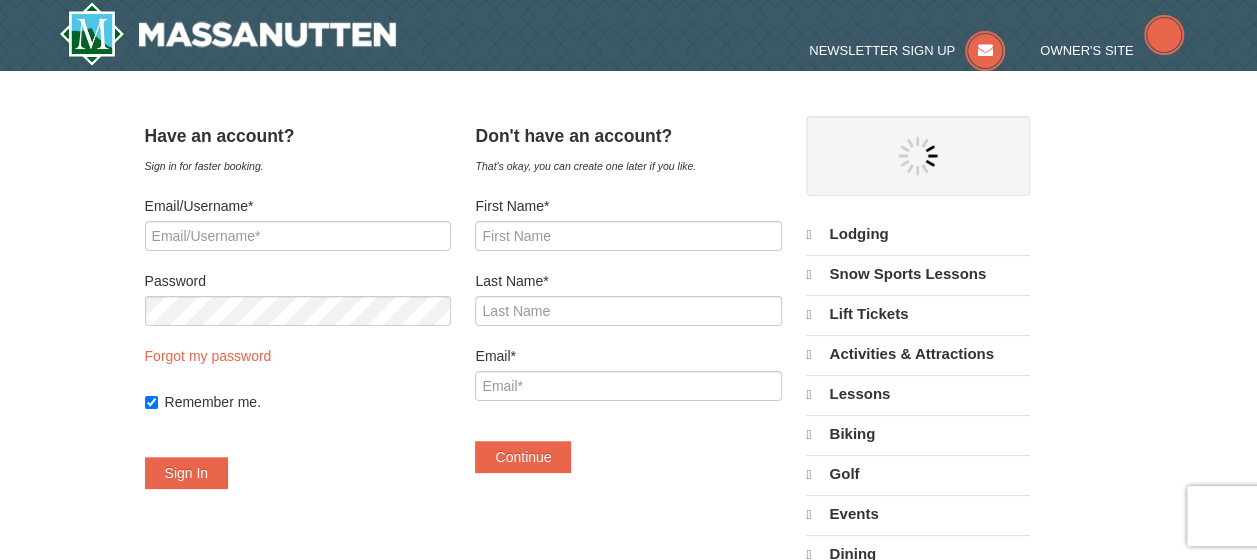 select on "8" 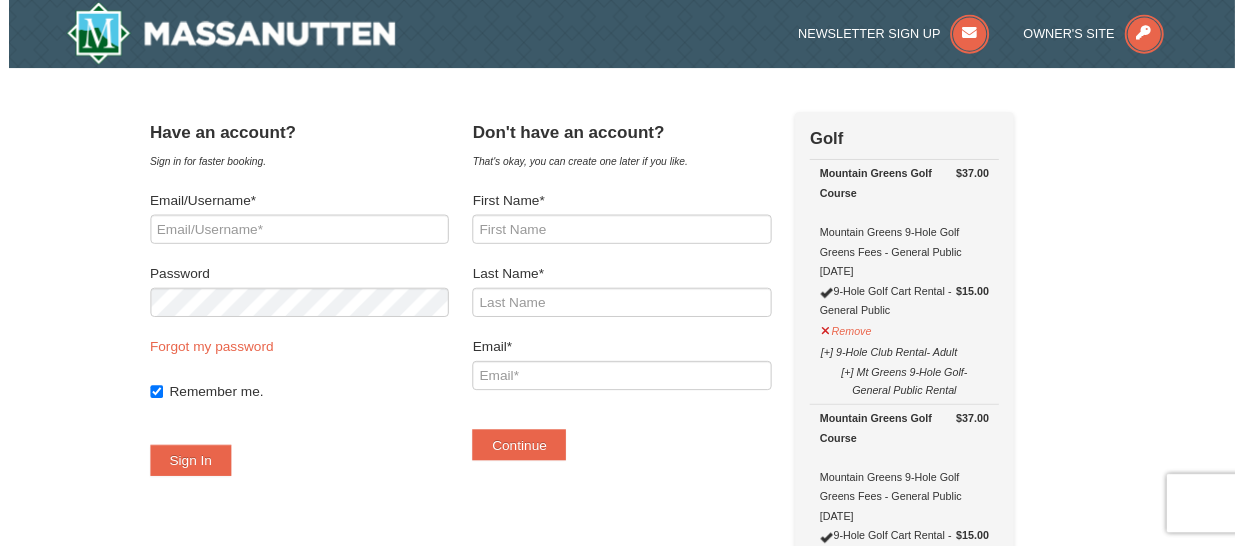 scroll, scrollTop: 0, scrollLeft: 0, axis: both 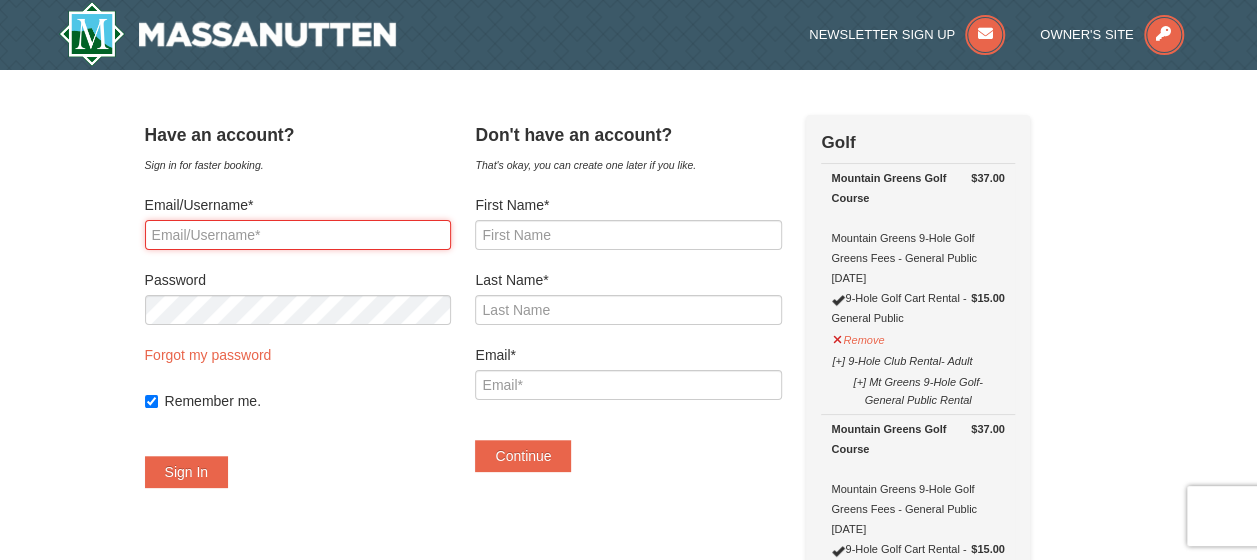 click on "Email/Username*" at bounding box center (298, 235) 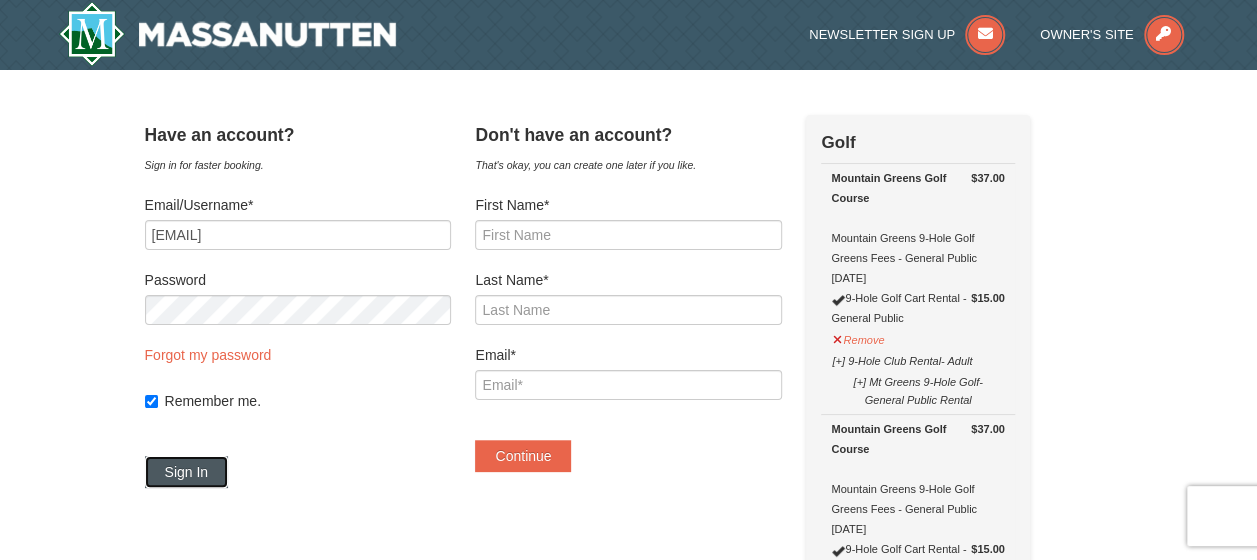 click on "Sign In" at bounding box center (187, 472) 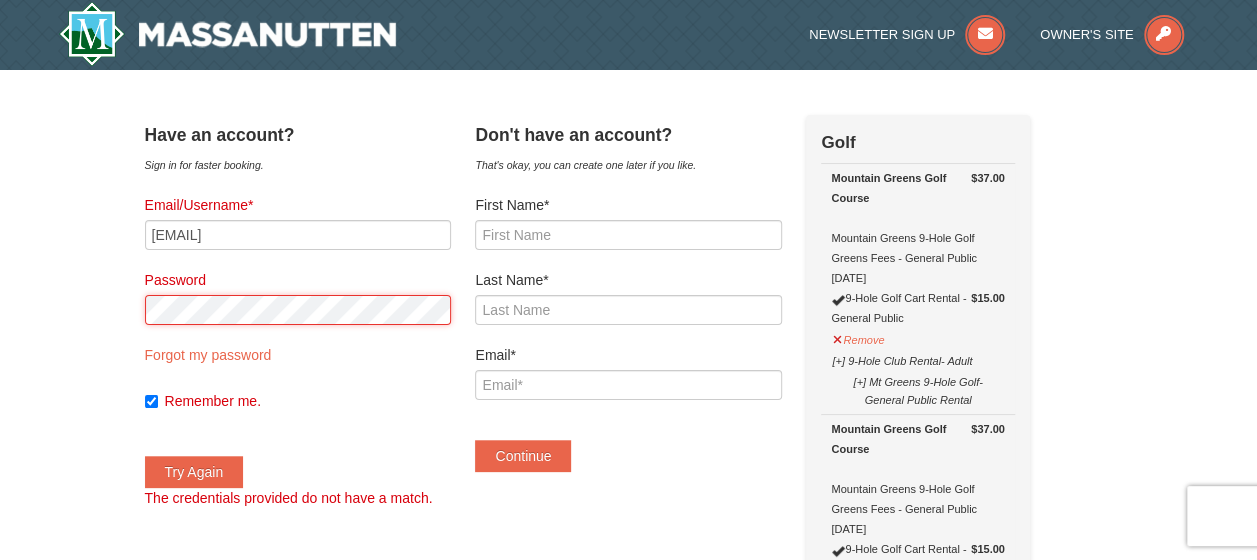 click on "×
Have an account?
Sign in for faster booking.
Email/Username*
Jessbasulto@verizon.net
Password
Forgot my password
Remember me.
Try Again" at bounding box center [629, 887] 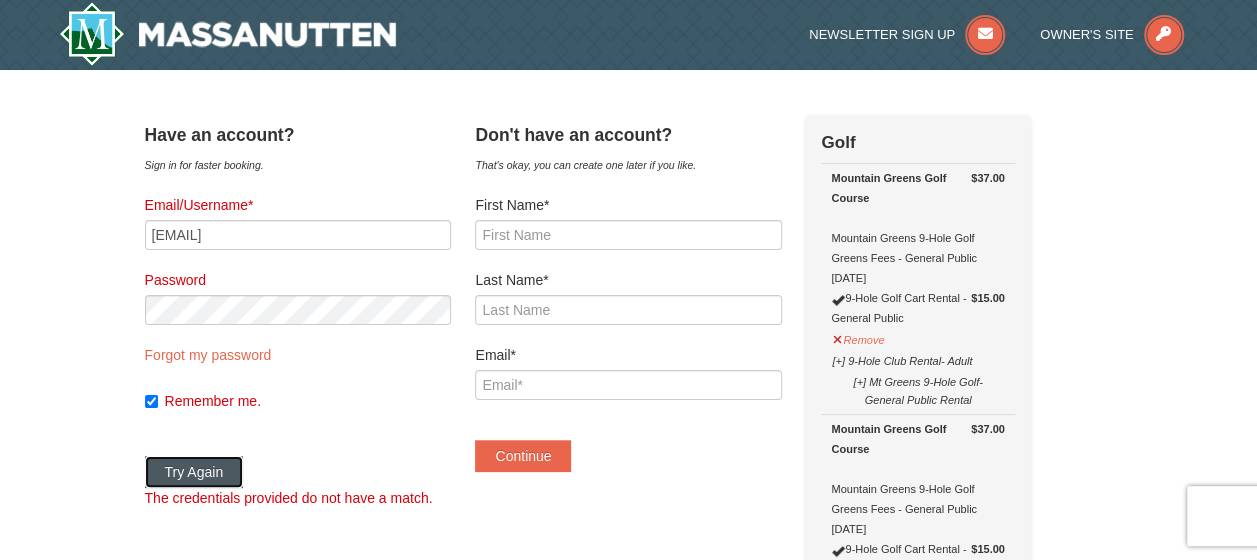 click on "Try Again" at bounding box center [194, 472] 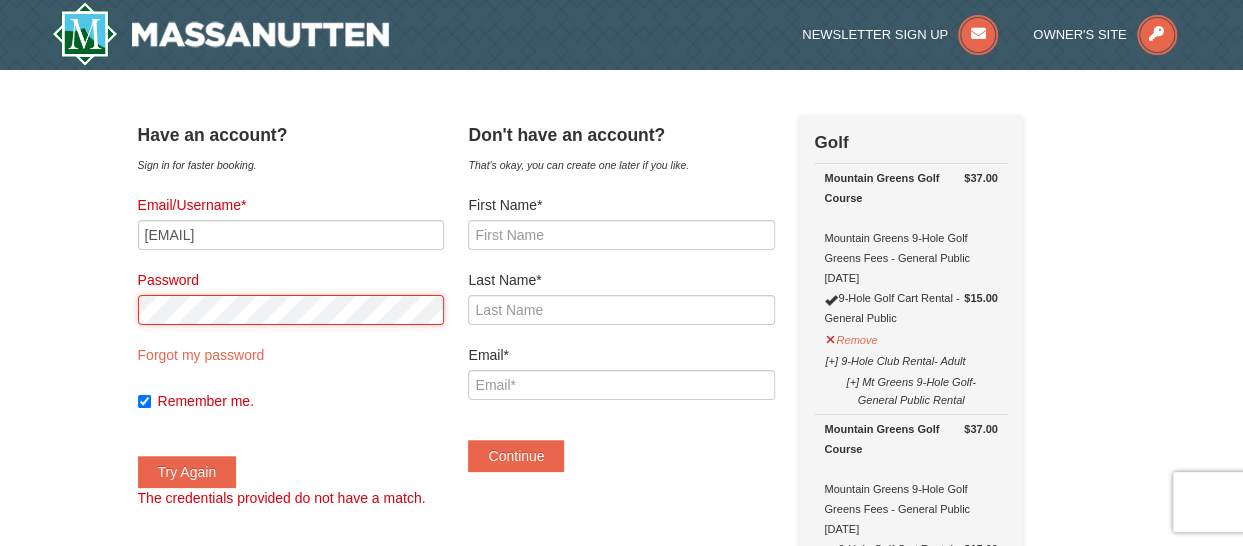 click on "×
Have an account?
Sign in for faster booking.
Email/Username*
Jessbasulto@verizon.net
Password
Forgot my password
Remember me.
×" at bounding box center (621, 887) 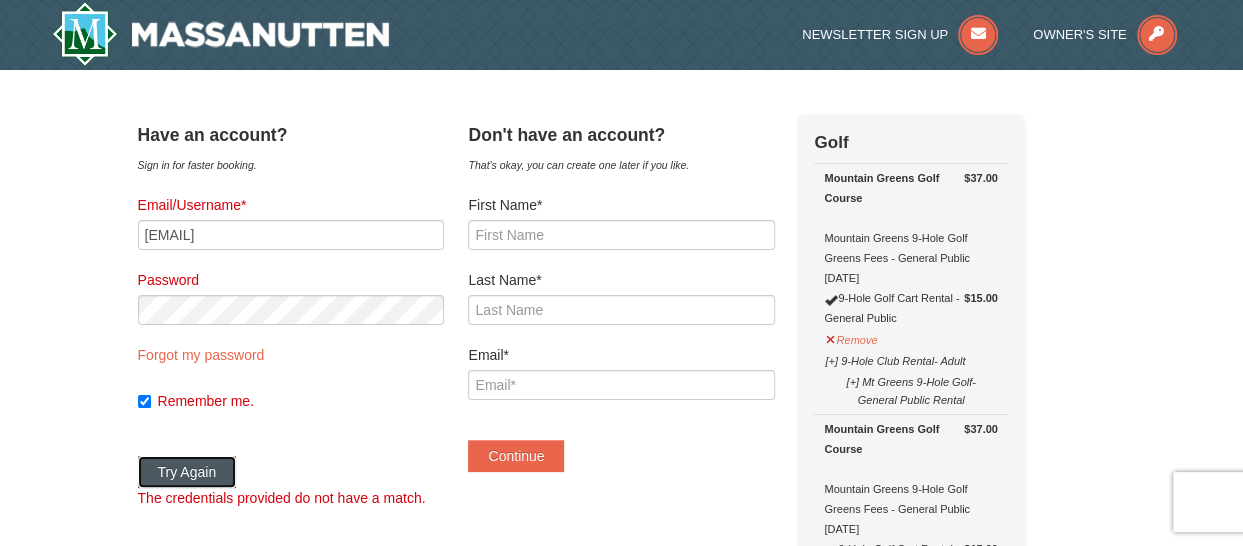 click on "Try Again" at bounding box center (187, 472) 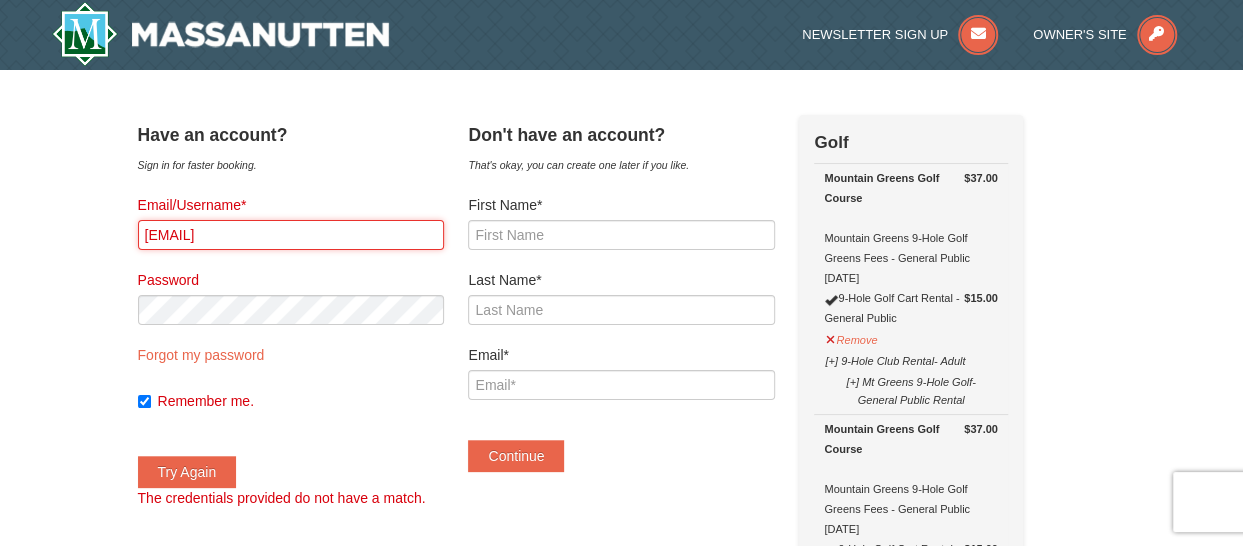click on "Jessbasulto@verizon.net" at bounding box center [291, 235] 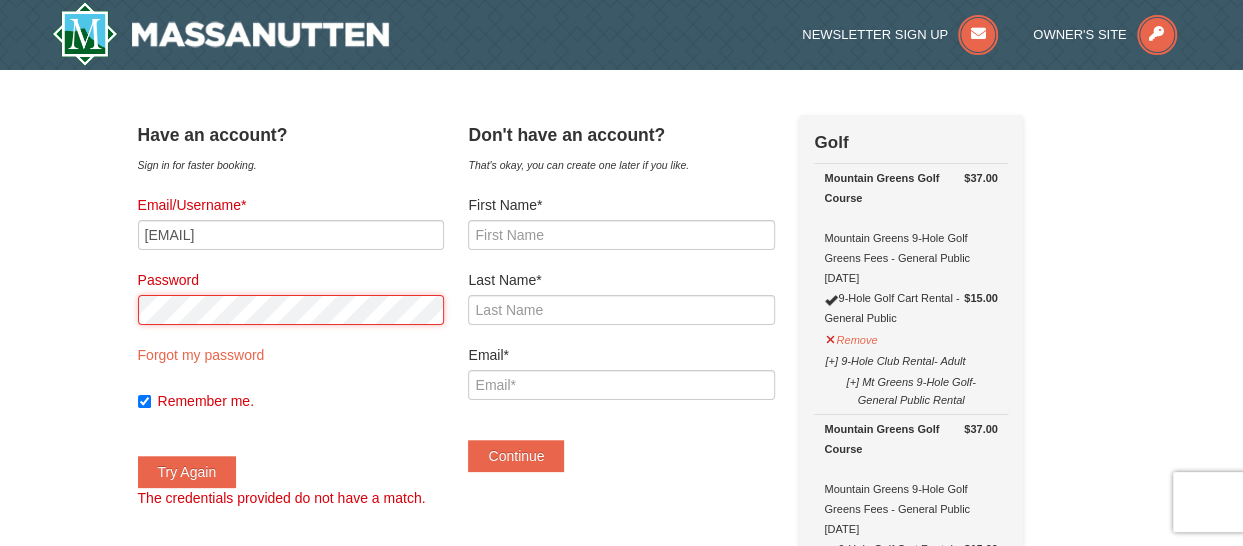 click on "×
Have an account?
Sign in for faster booking.
Email/Username*
Jessbasulto@verizon.net
Password
Forgot my password
Remember me.
×" at bounding box center [621, 887] 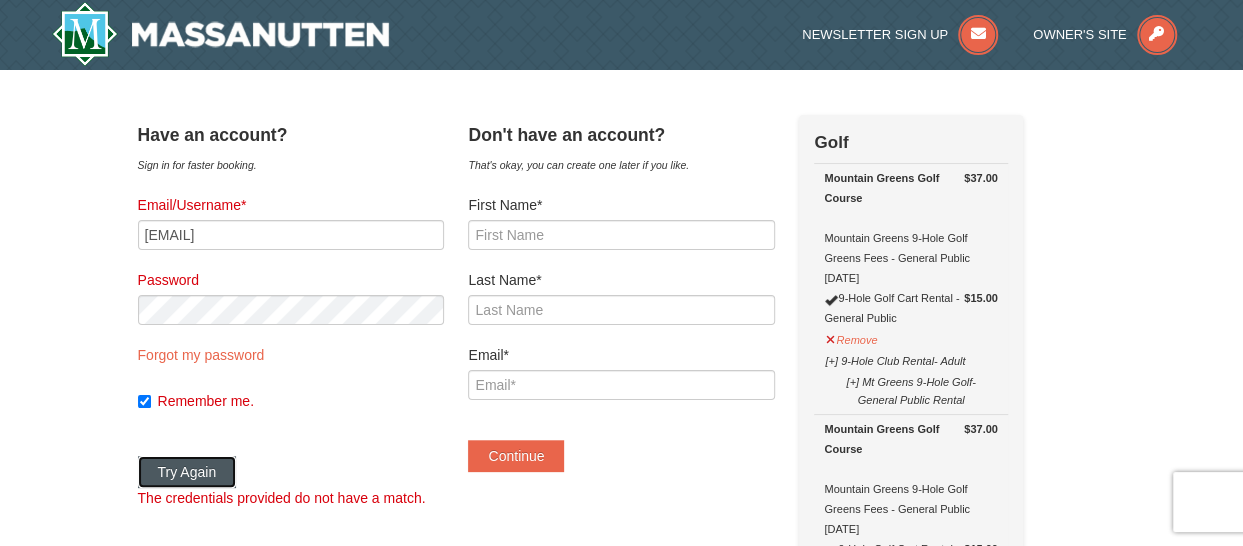 click on "Try Again" at bounding box center (187, 472) 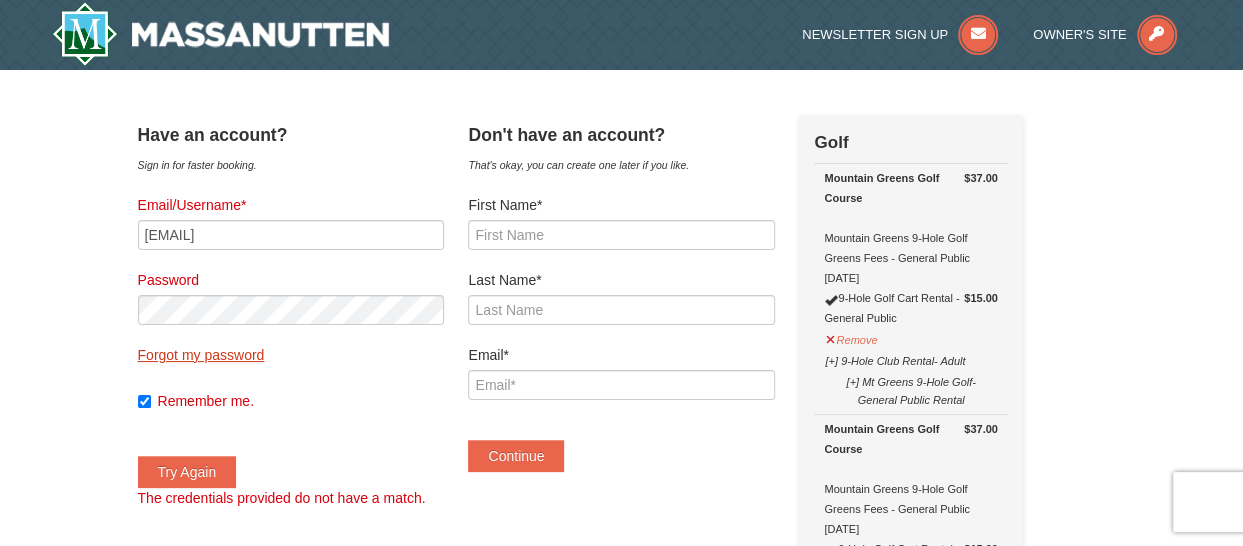 click on "Forgot my password" at bounding box center (201, 355) 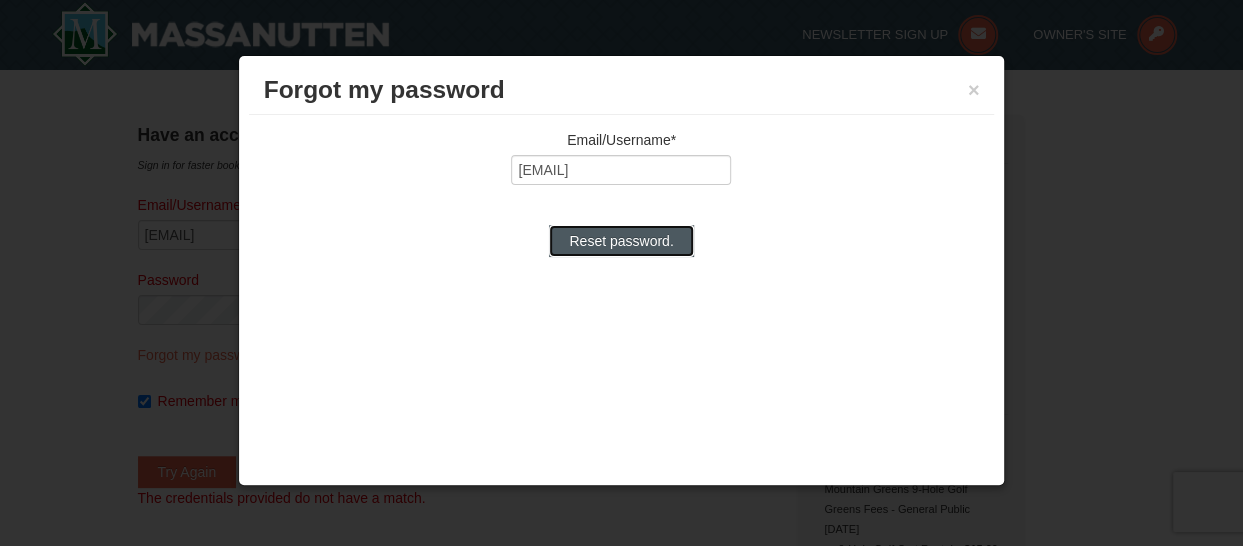 click on "Reset password." at bounding box center (621, 241) 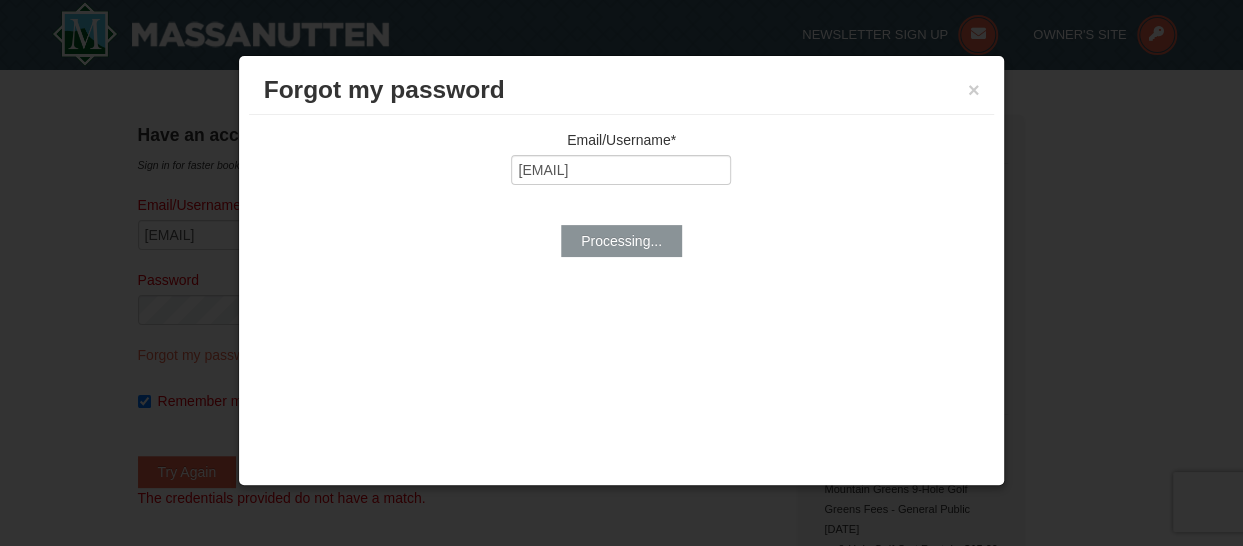 type on "Jessbasulto@verizon.net" 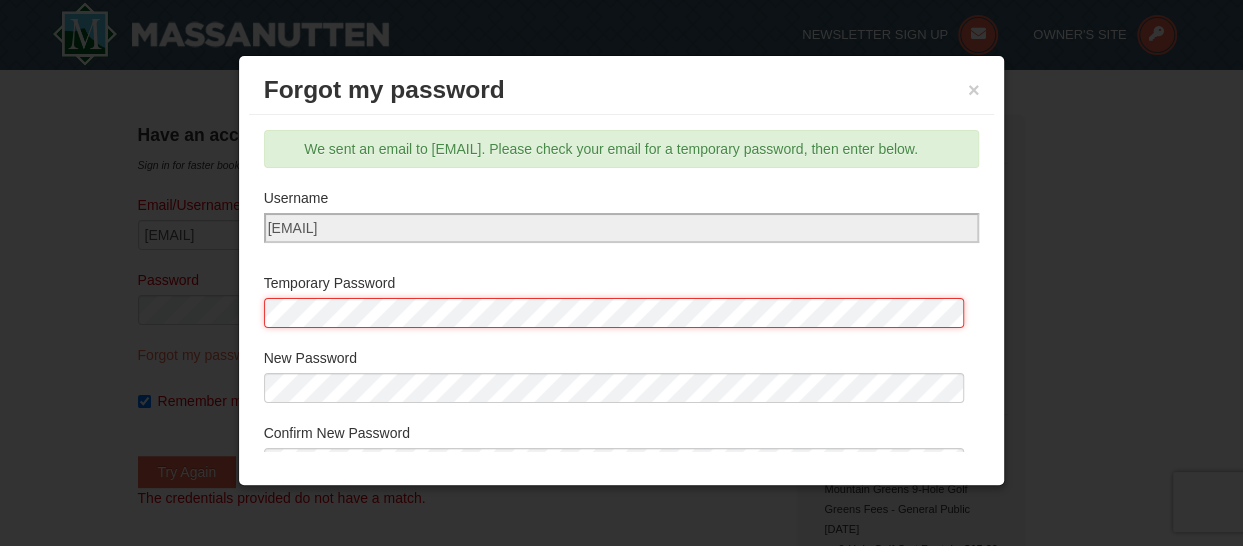 scroll, scrollTop: 0, scrollLeft: 0, axis: both 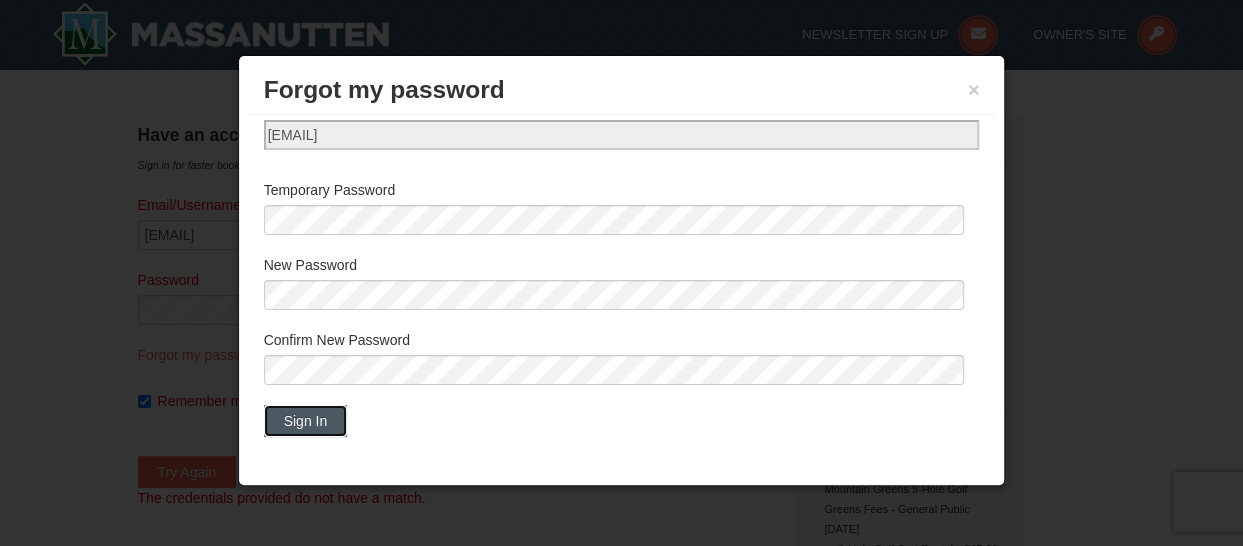 click on "Sign In" at bounding box center (306, 421) 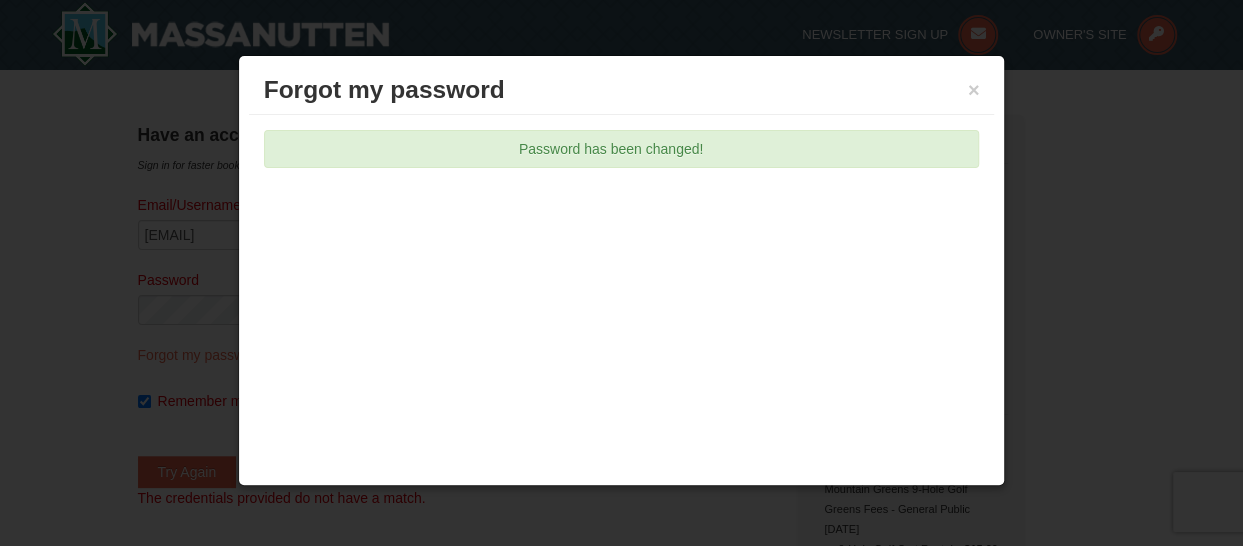 scroll, scrollTop: 0, scrollLeft: 0, axis: both 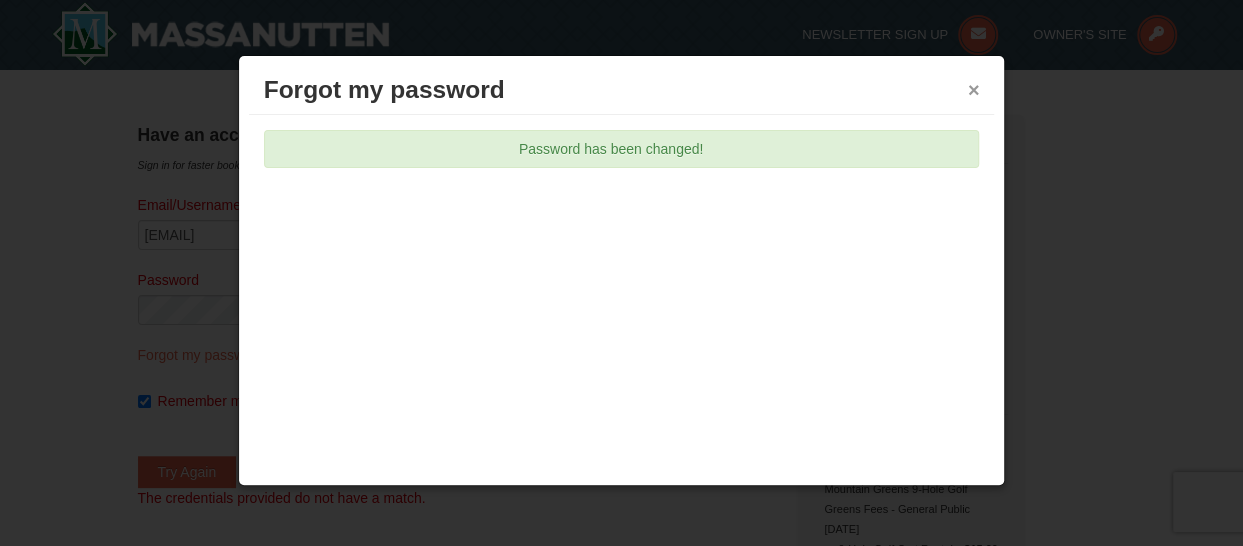 click on "×" at bounding box center [974, 90] 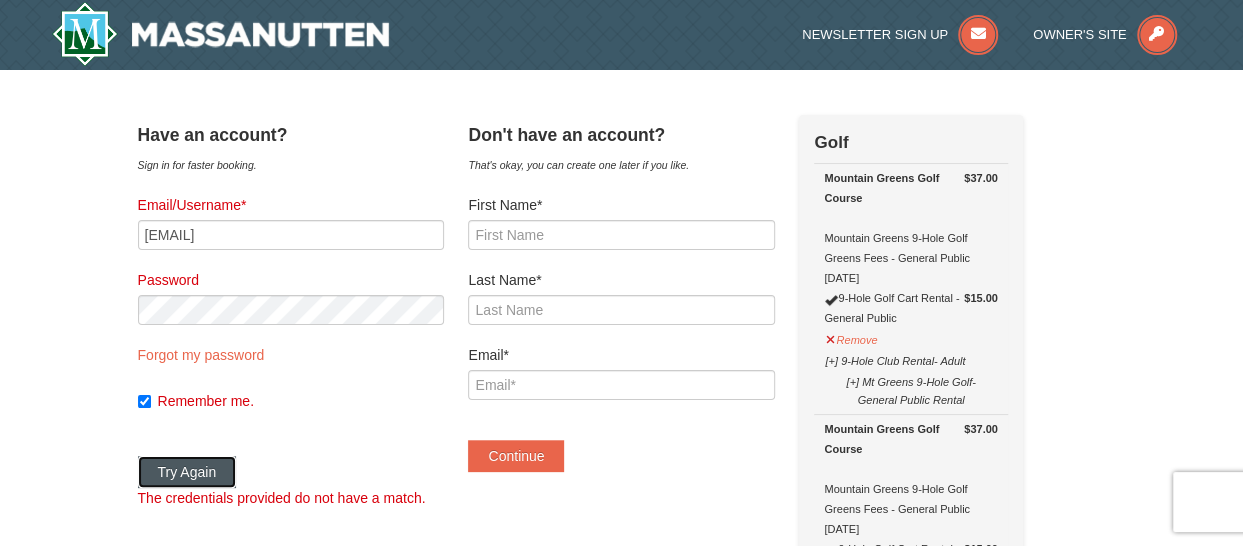 click on "Try Again" at bounding box center (187, 472) 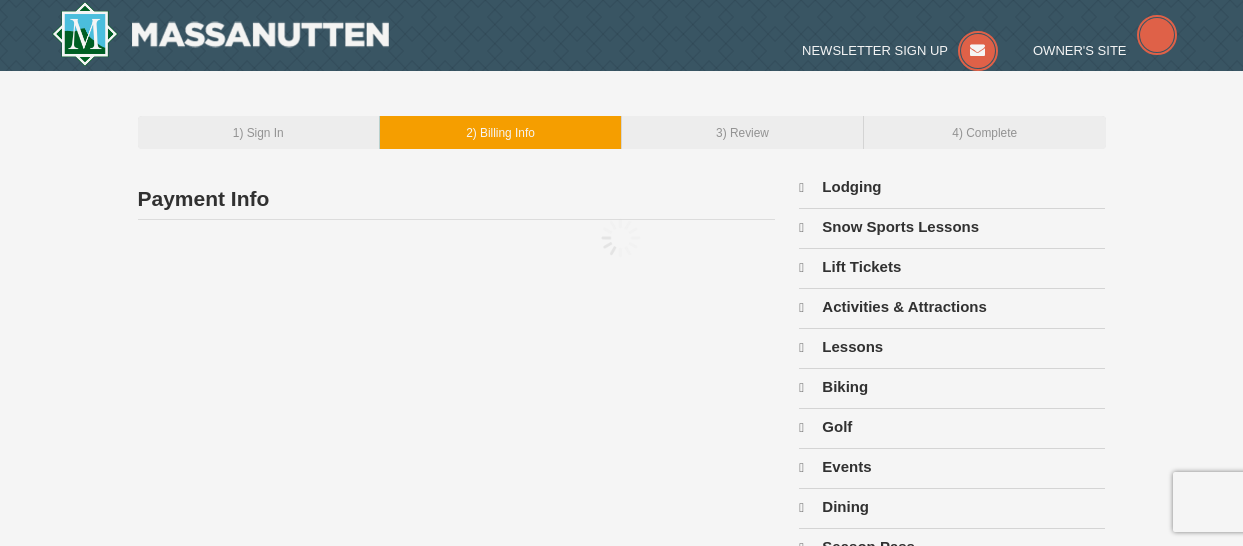 scroll, scrollTop: 0, scrollLeft: 0, axis: both 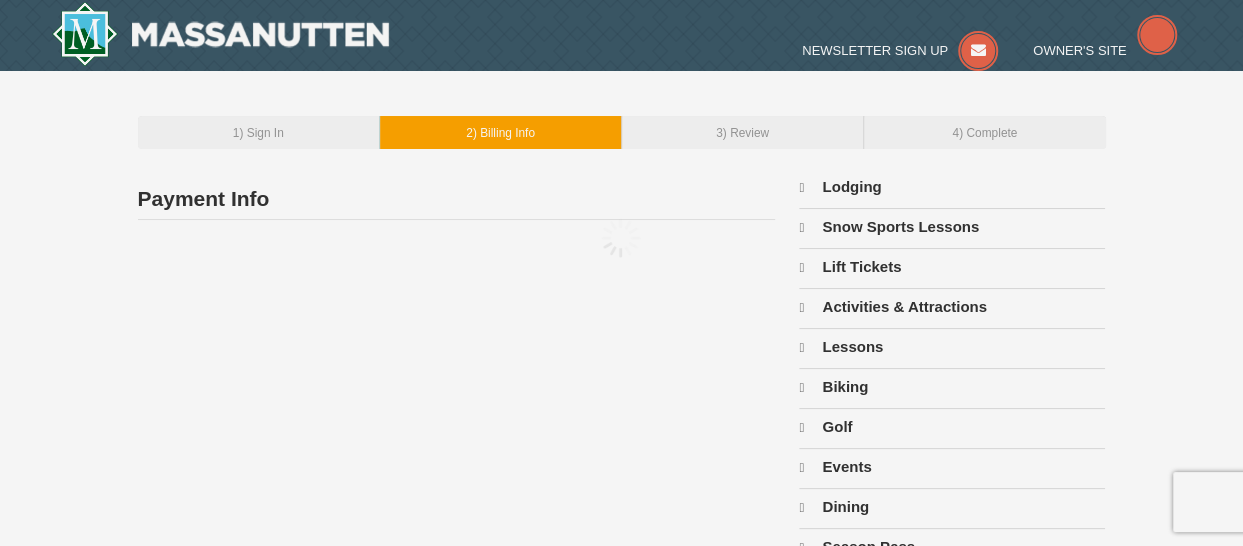 select on "8" 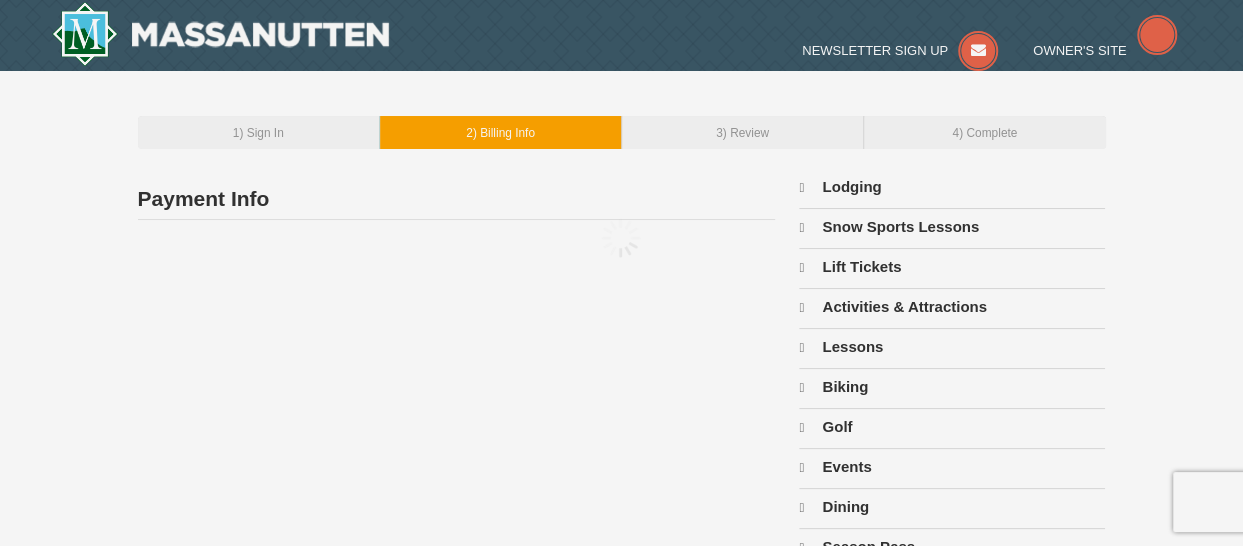 select on "8" 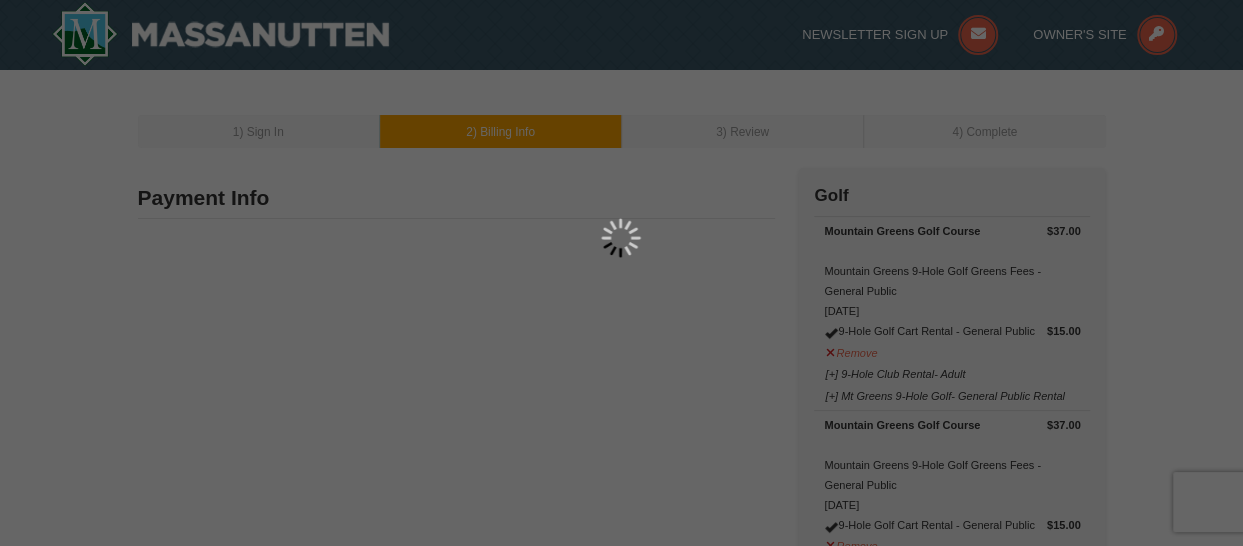 type on "122 Tarragonna St" 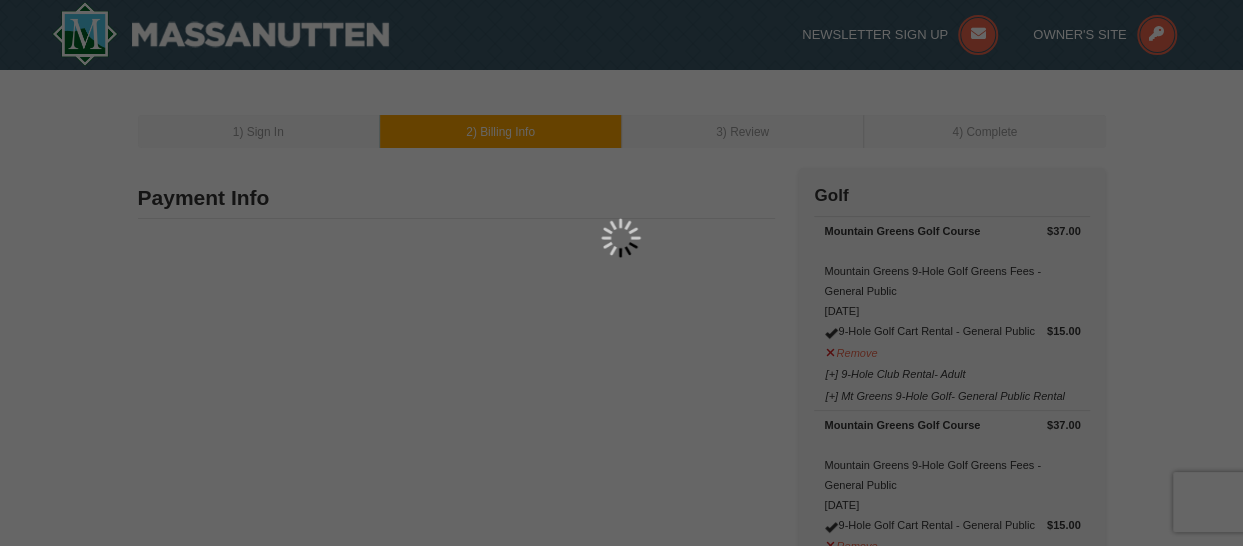 type on "Pittsburgh" 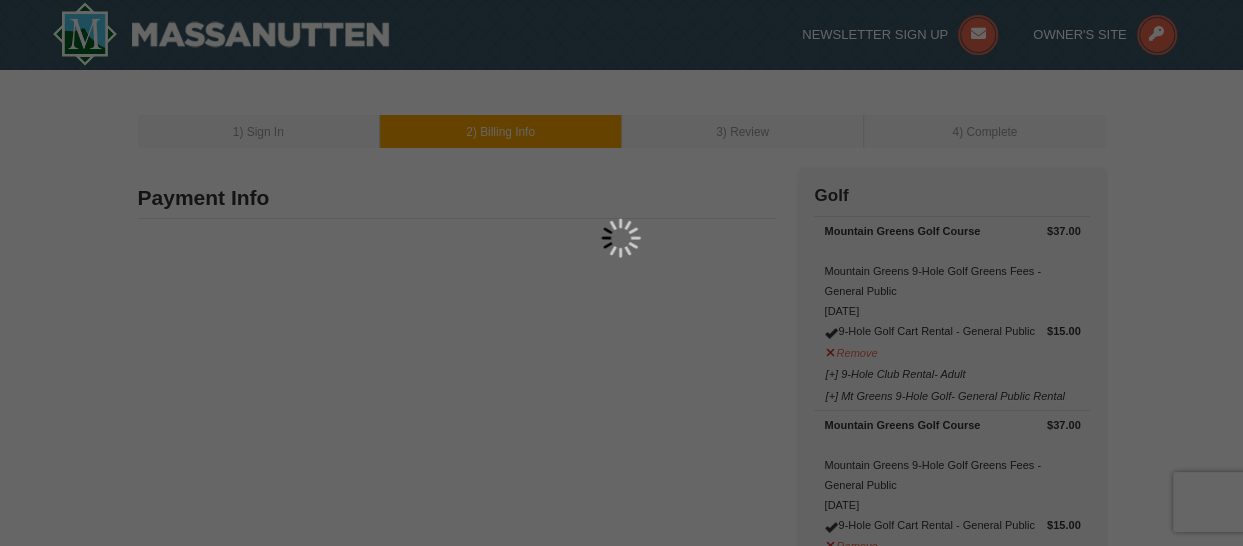 type on "15210" 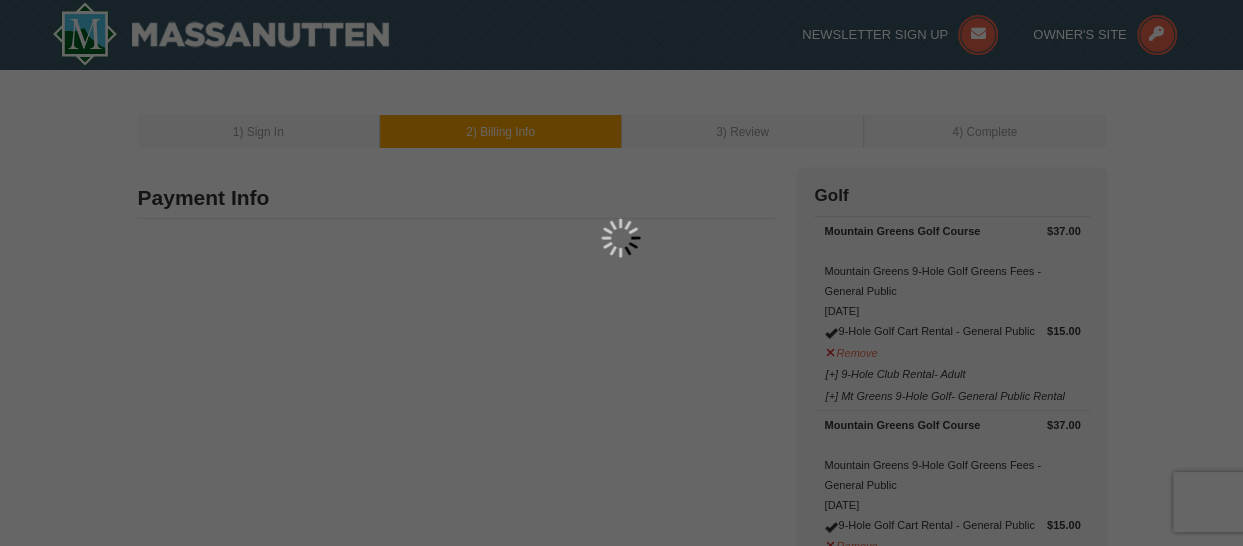 type on "412" 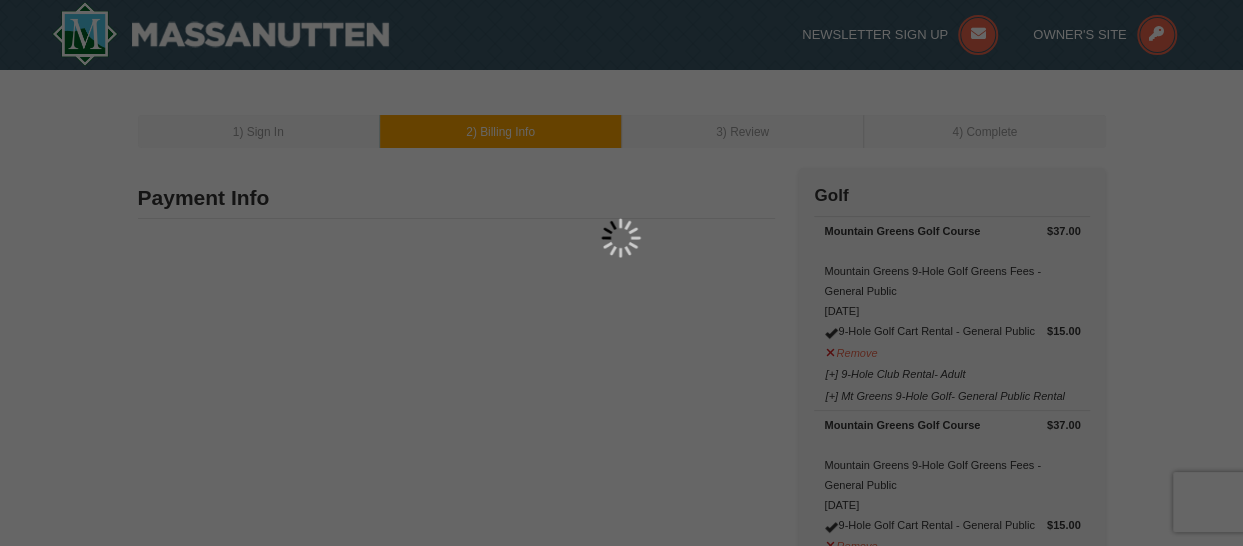 type on "389" 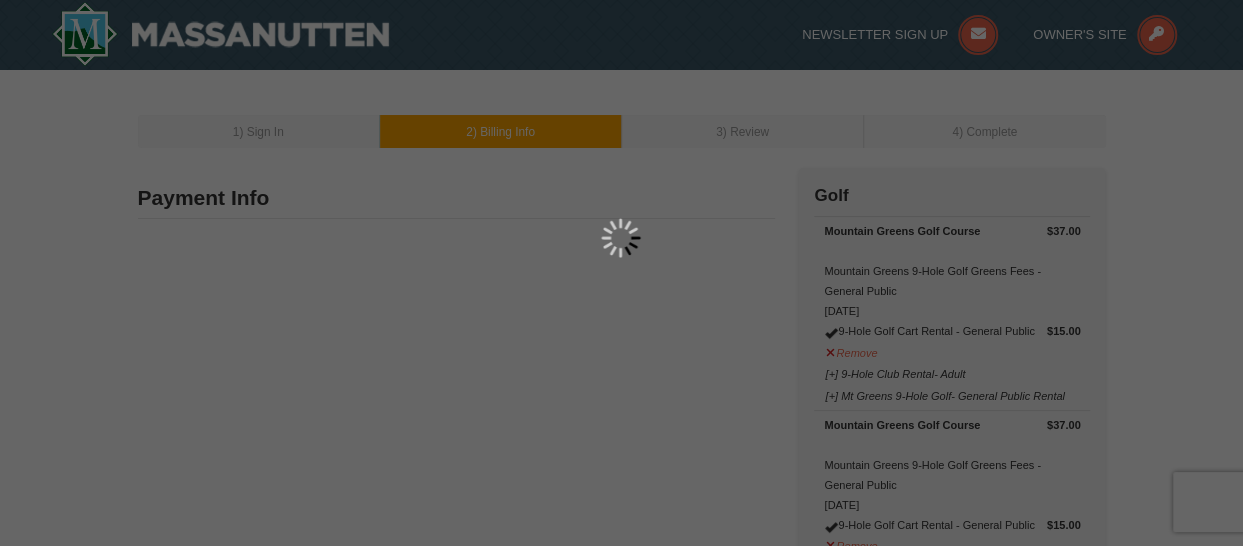 type on "2320" 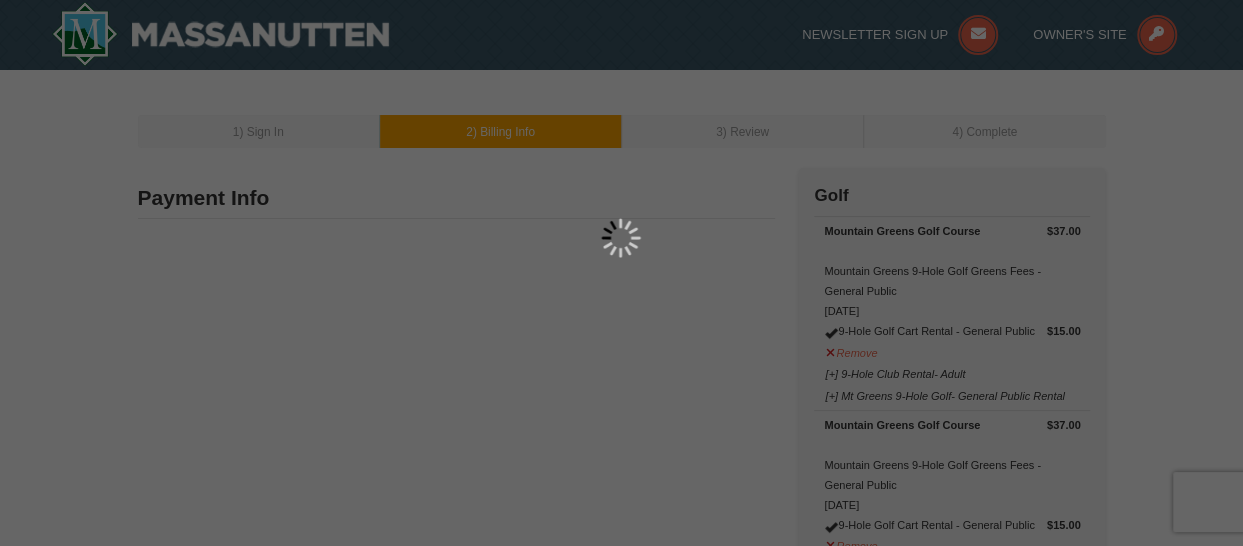 type on "Jessbasulto@verizon.net" 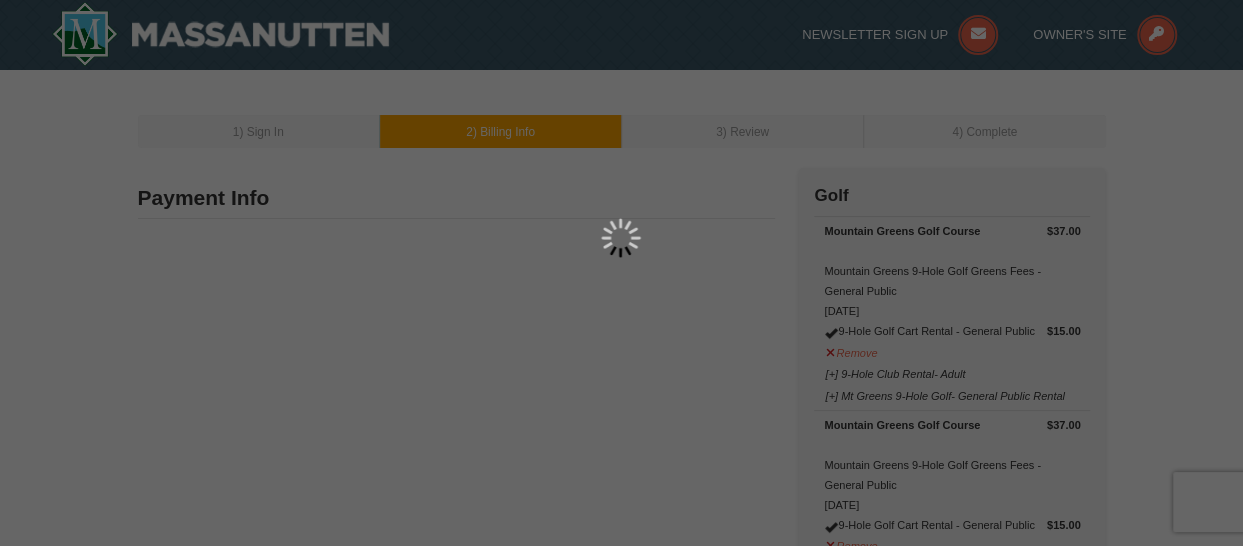 select on "PA" 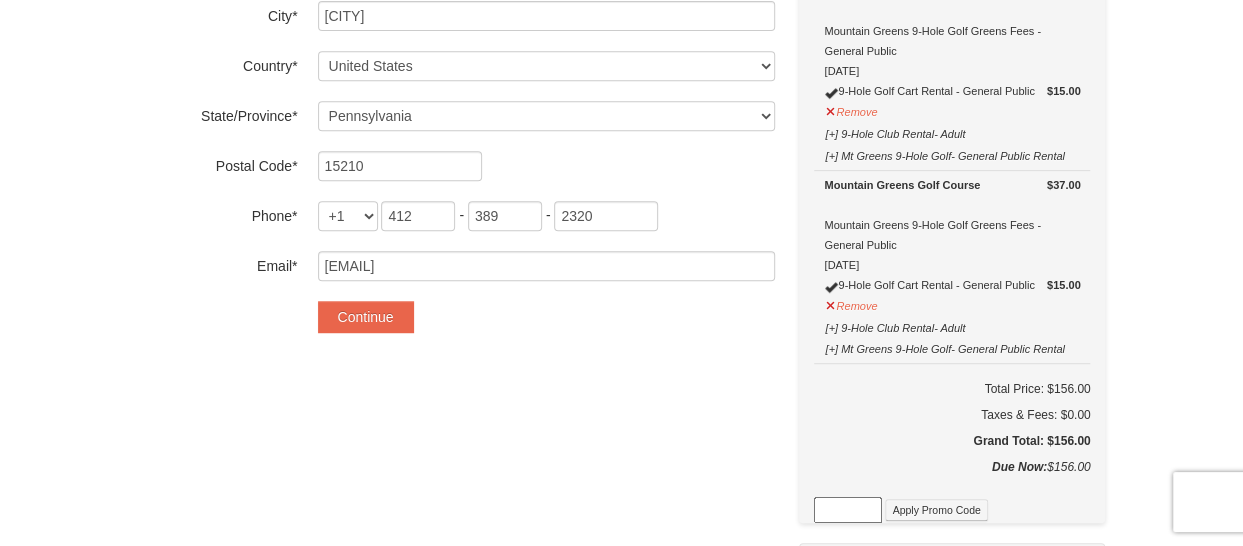 scroll, scrollTop: 440, scrollLeft: 0, axis: vertical 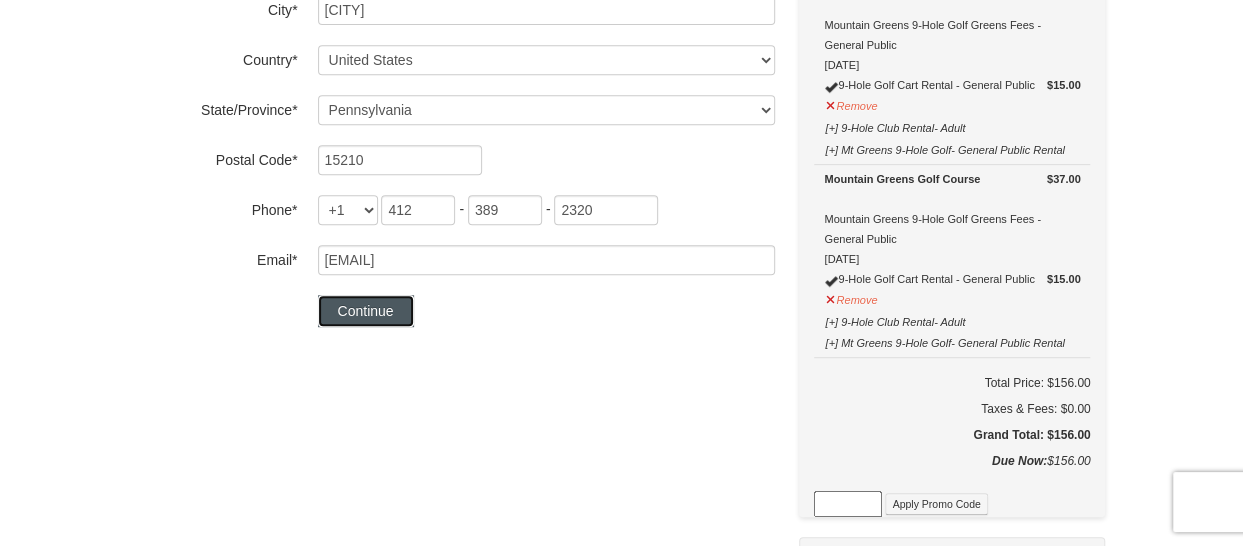 click on "Continue" at bounding box center (366, 311) 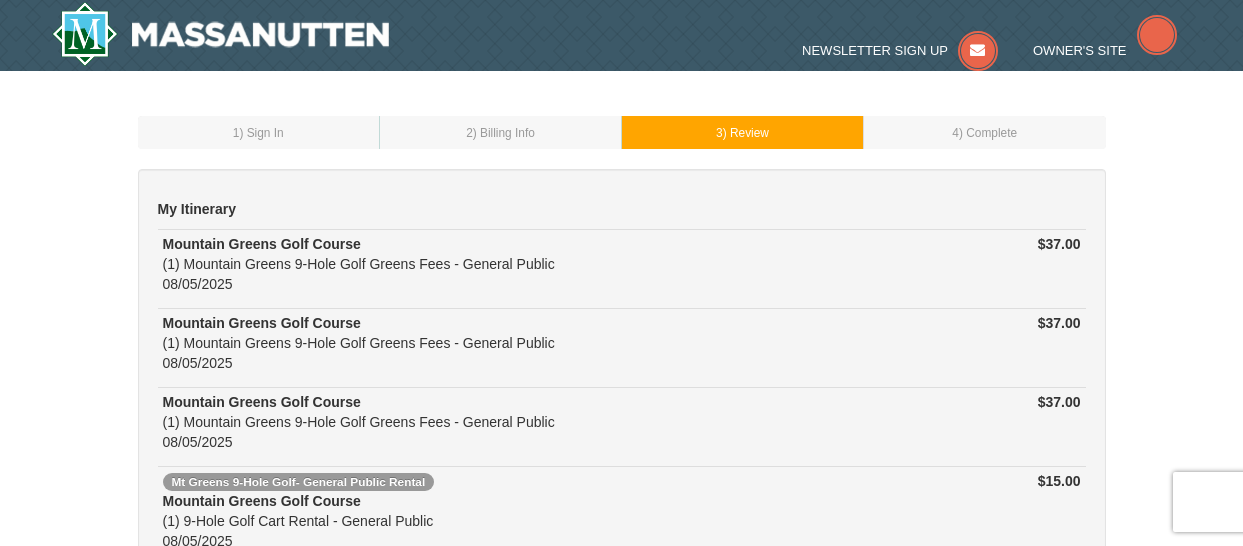 scroll, scrollTop: 0, scrollLeft: 0, axis: both 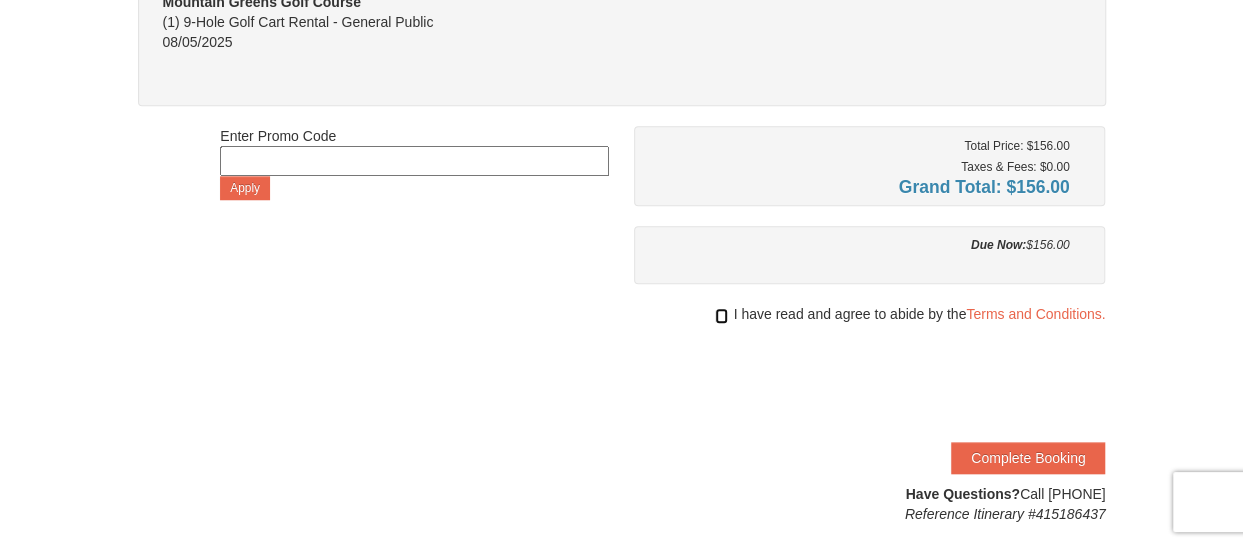 click at bounding box center (721, 316) 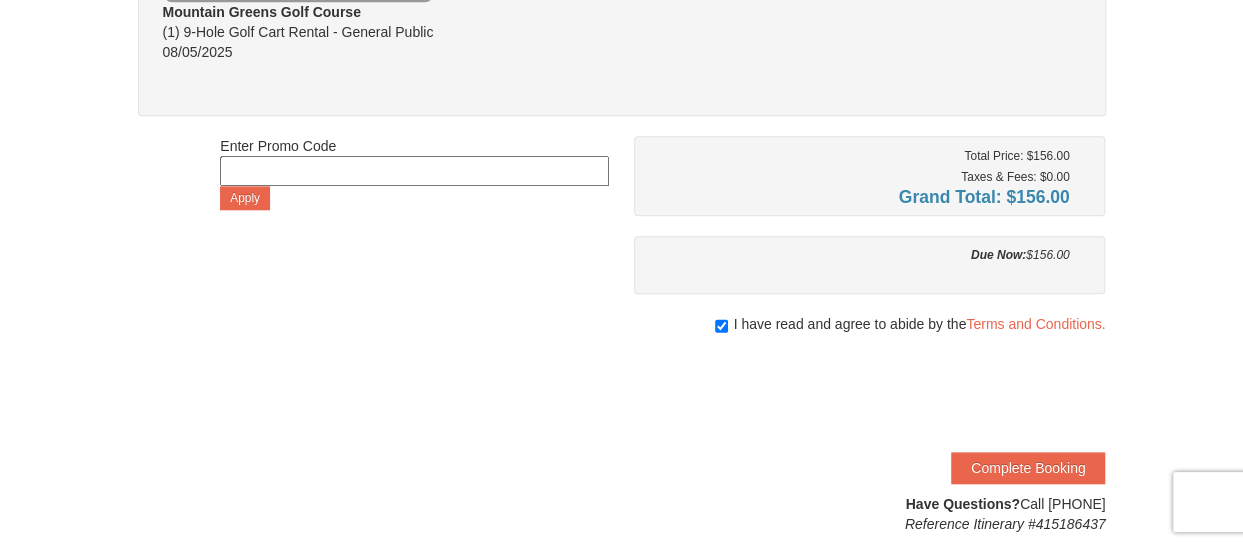 scroll, scrollTop: 718, scrollLeft: 0, axis: vertical 